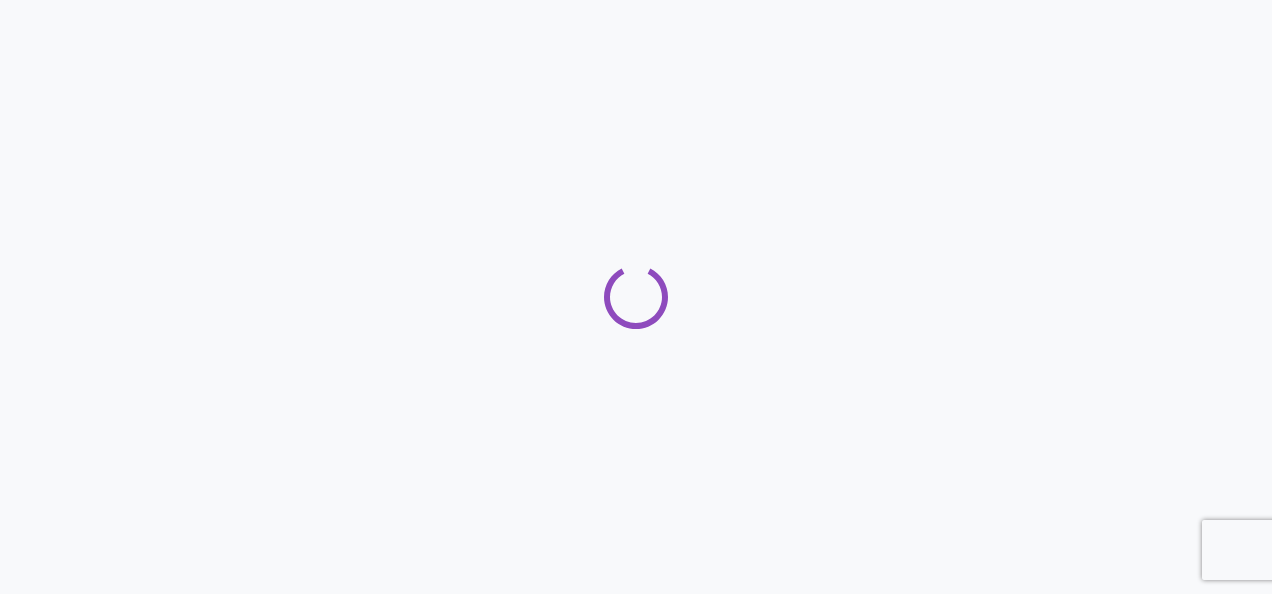 scroll, scrollTop: 0, scrollLeft: 0, axis: both 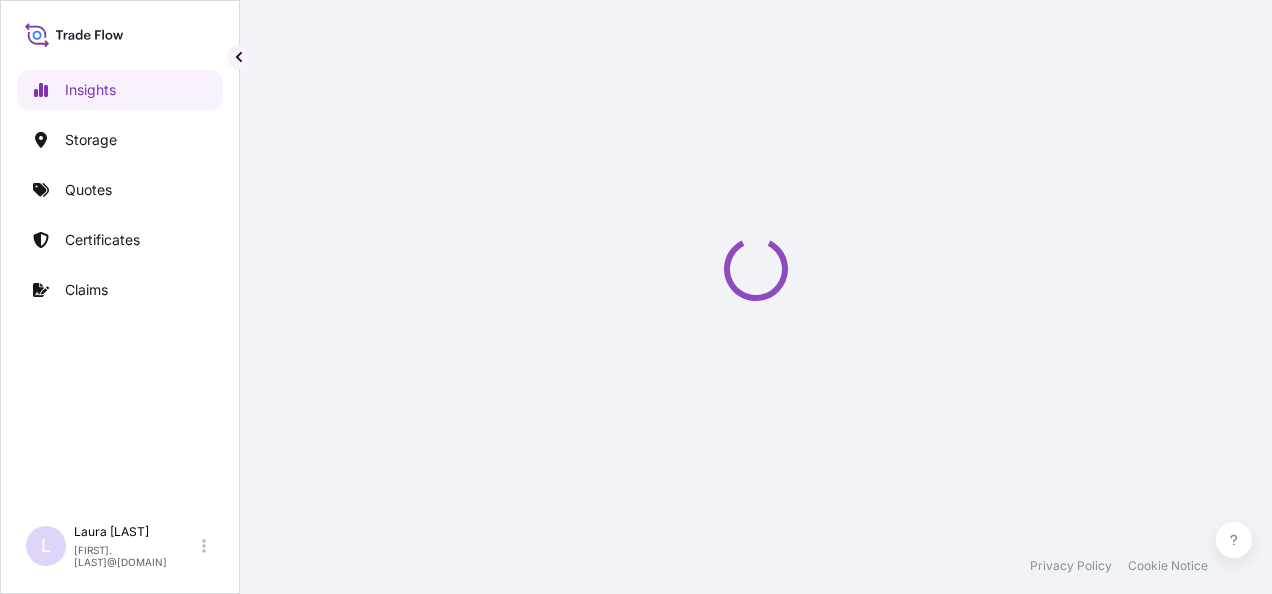 select on "2025" 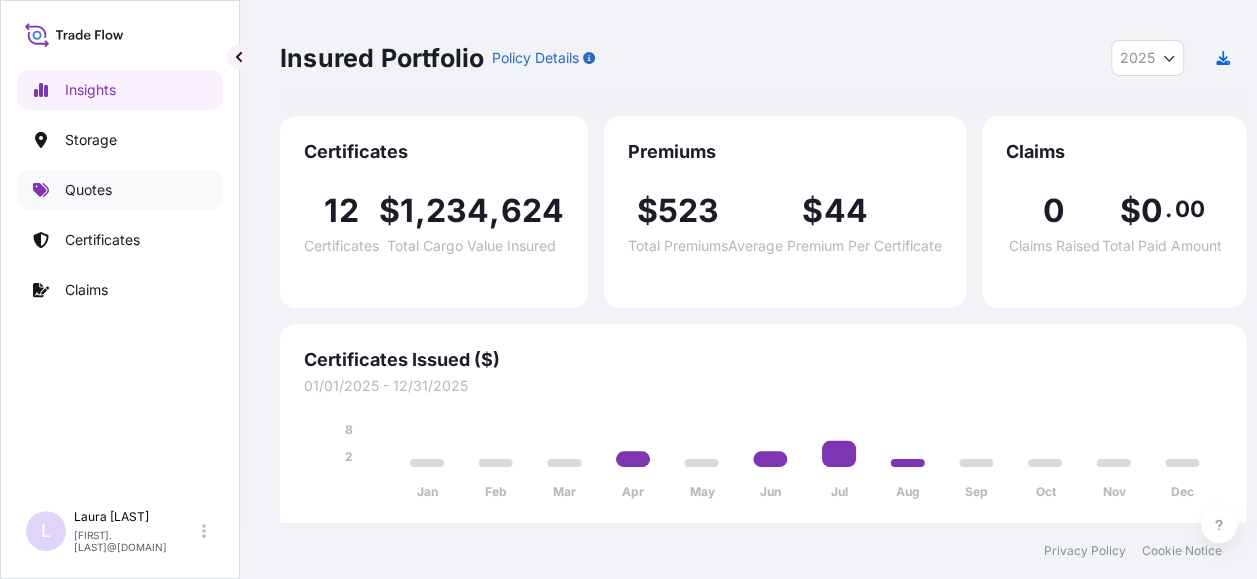 click on "Quotes" at bounding box center [120, 190] 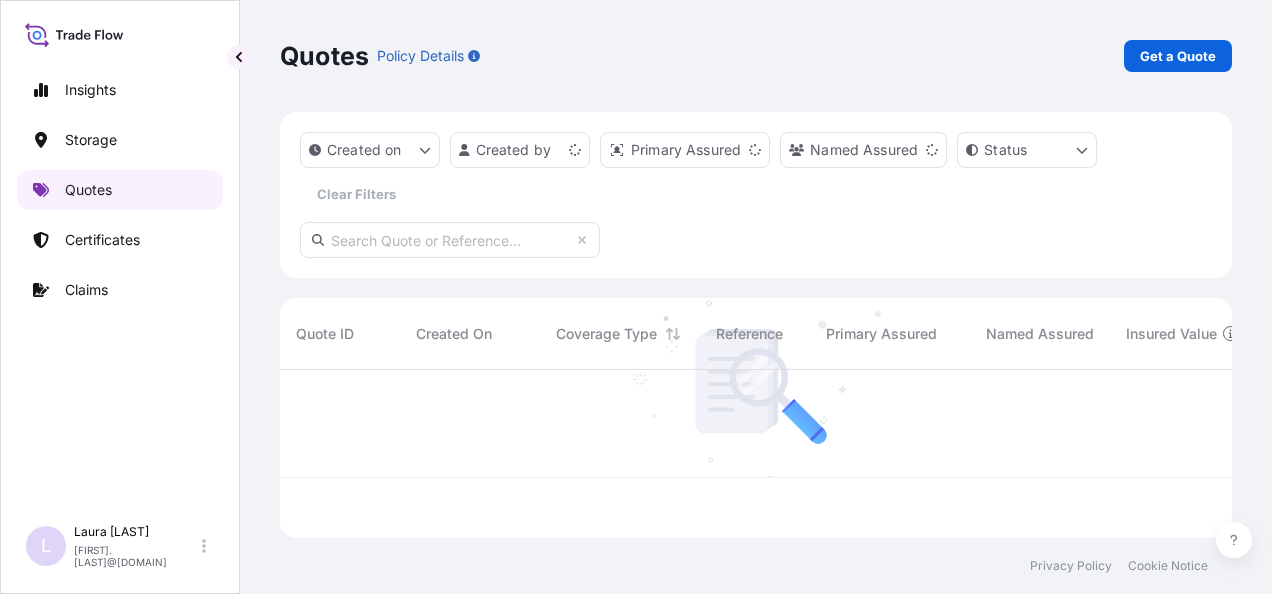 scroll, scrollTop: 16, scrollLeft: 16, axis: both 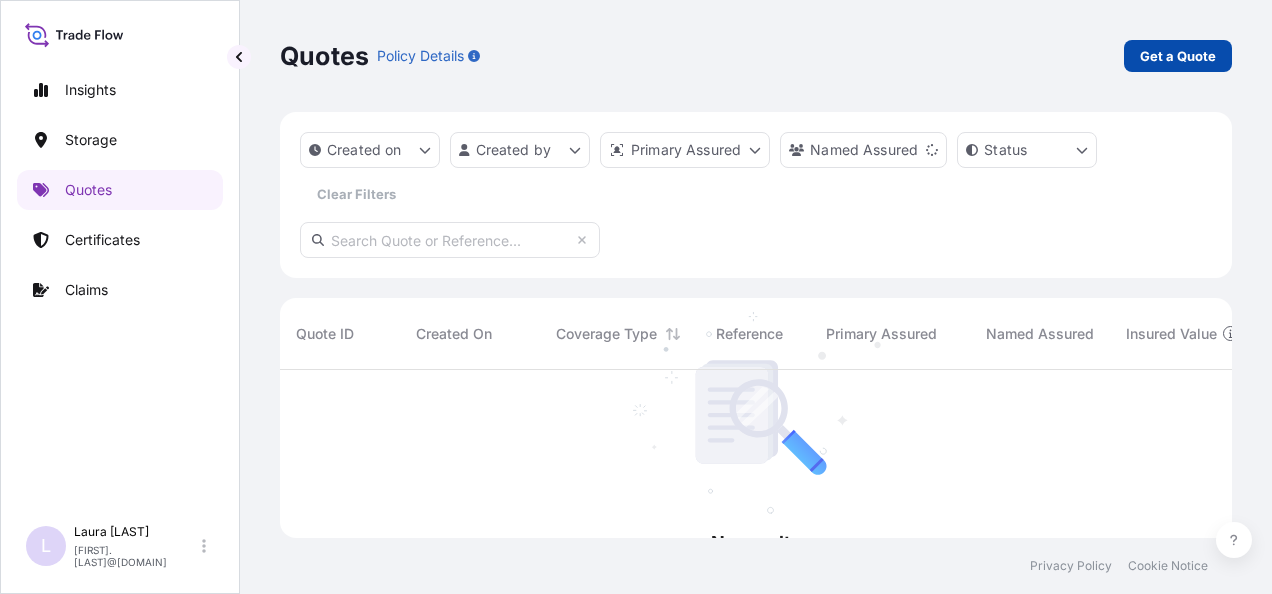 click on "Get a Quote" at bounding box center [1178, 56] 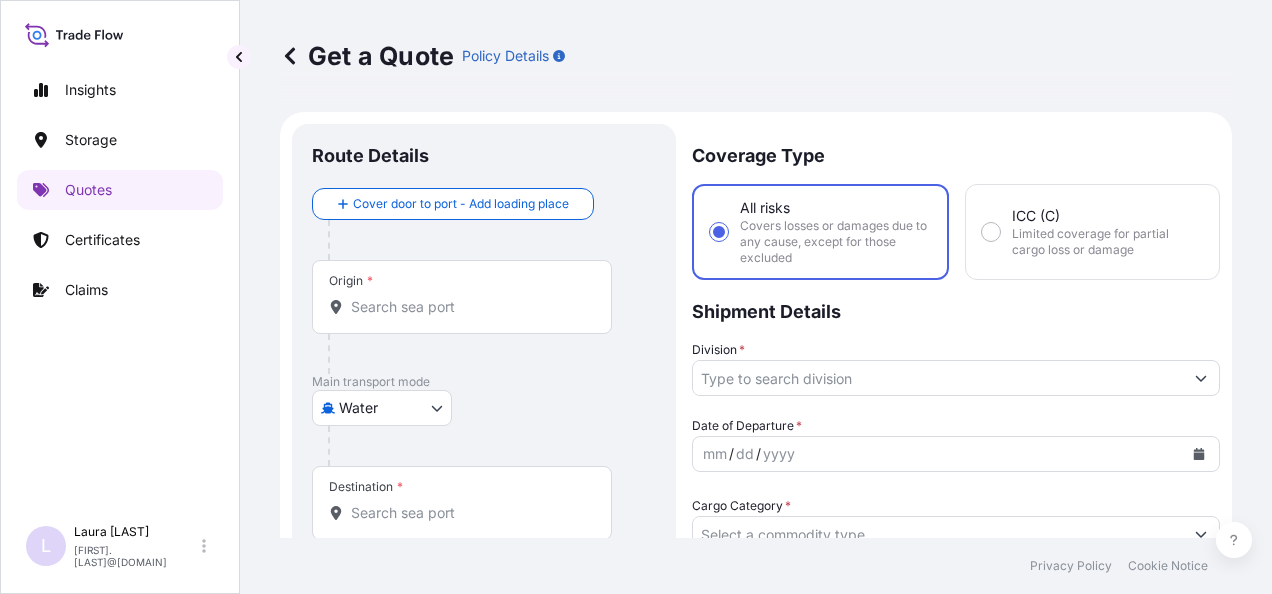 scroll, scrollTop: 32, scrollLeft: 0, axis: vertical 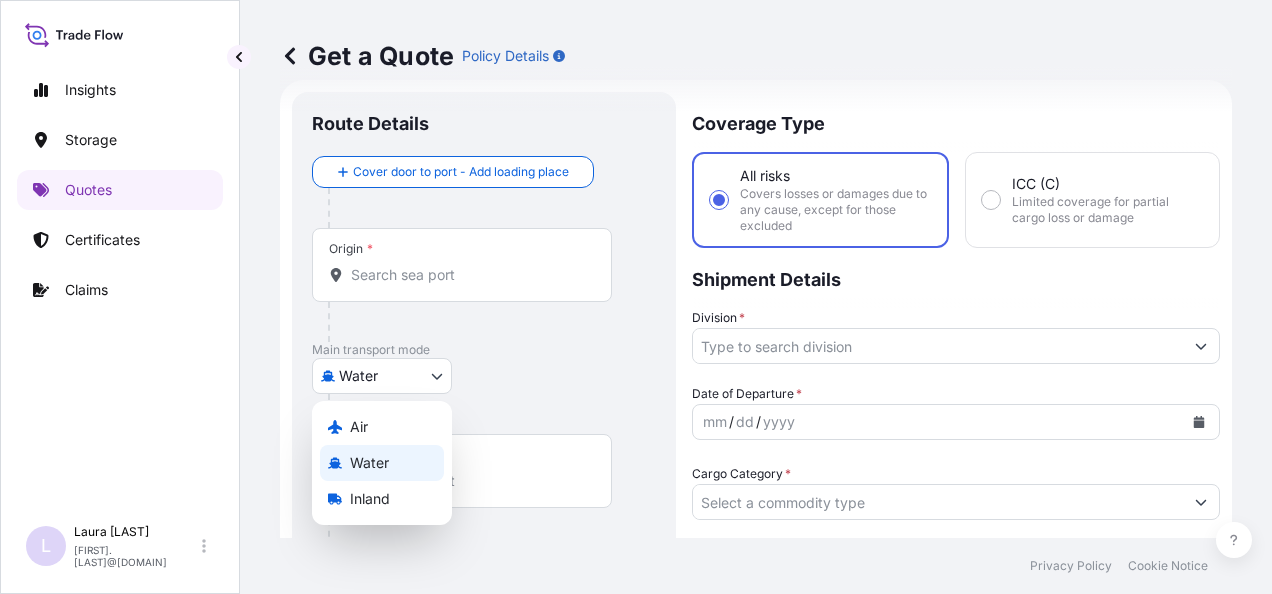 click on "Insights Storage Quotes Certificates Claims L [FIRST] [LAST] [FIRST].[LAST]@[DOMAIN] Get a Quote Policy Details Route Details Cover door to port - Add loading place Place of loading Road / Inland Road / Inland Origin * Main transport mode Water Air Water Inland Destination * Cover port to door - Add place of discharge Road / Inland Road / Inland Place of Discharge Coverage Type All risks Covers losses or damages due to any cause, except for those excluded ICC (C) Limited coverage for partial cargo loss or damage Shipment Details Division * Date of Departure * mm / dd / yyyy Cargo Category * Description of Cargo * Commercial Invoice Value * $ USD Named Assured * Packing Category Type to search a container mode Please select a primary mode of transportation first. Freight Cost $ USD CIF Markup % 10 Reference Duty Cost $ USD Vessel Name Marks & Numbers Letter of Credit This shipment has a letter of credit Letter of credit * Letter of credit may not exceed 12000 characters Get a Quote
0 Air" at bounding box center (636, 297) 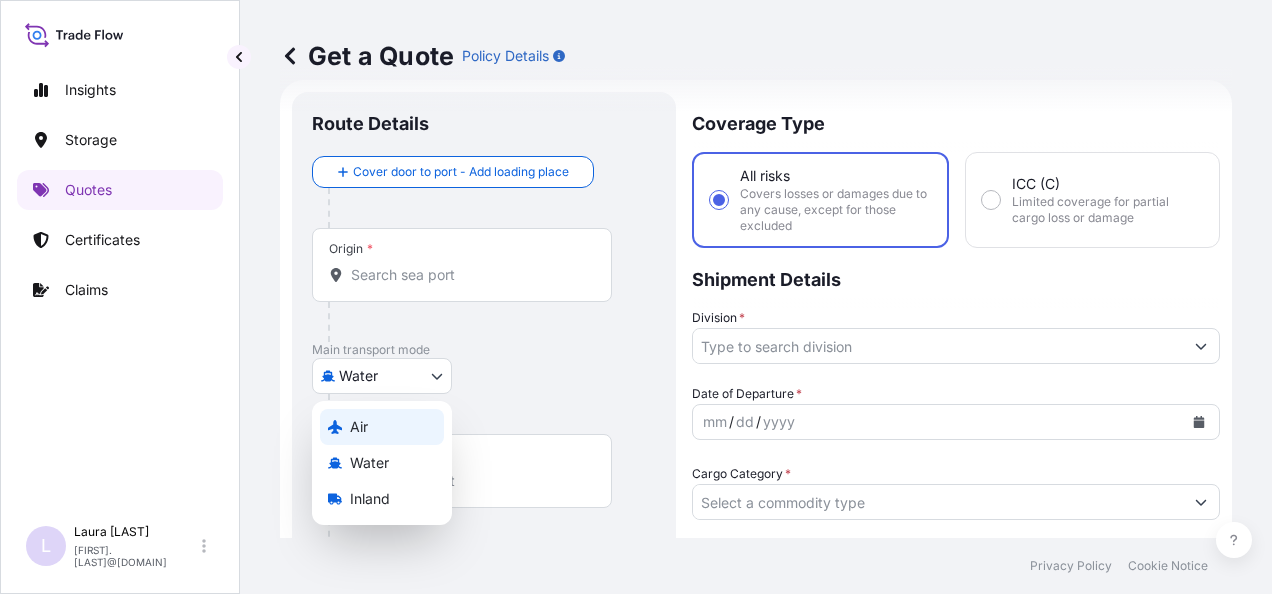 click on "Air" at bounding box center [359, 427] 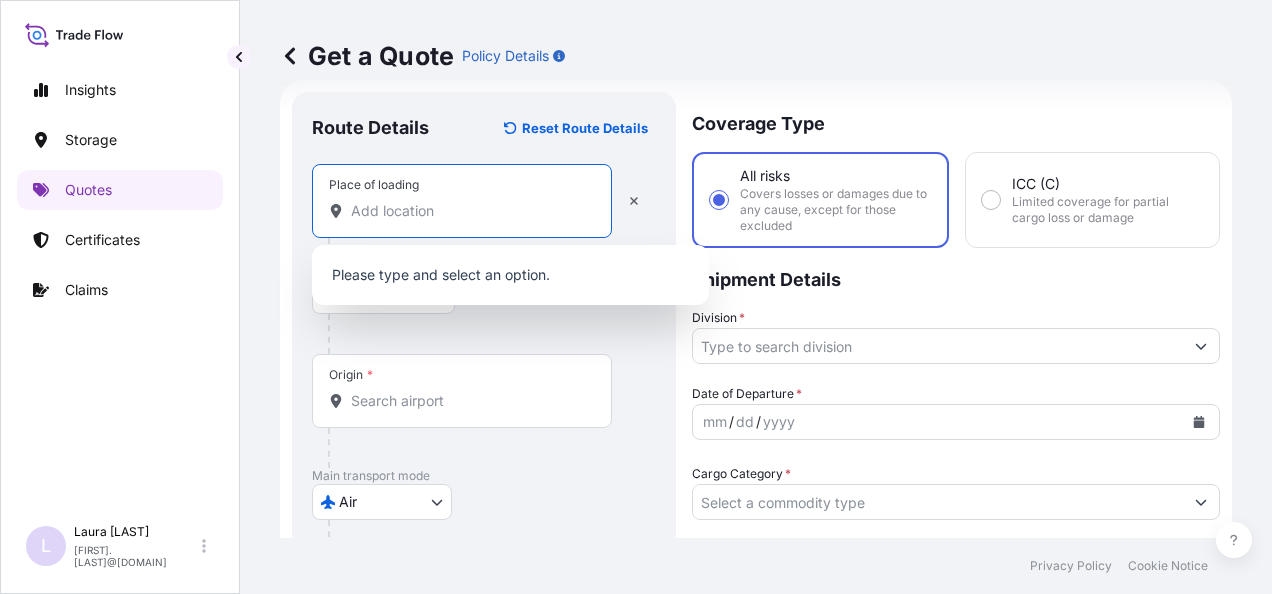 click on "Place of loading" at bounding box center (469, 211) 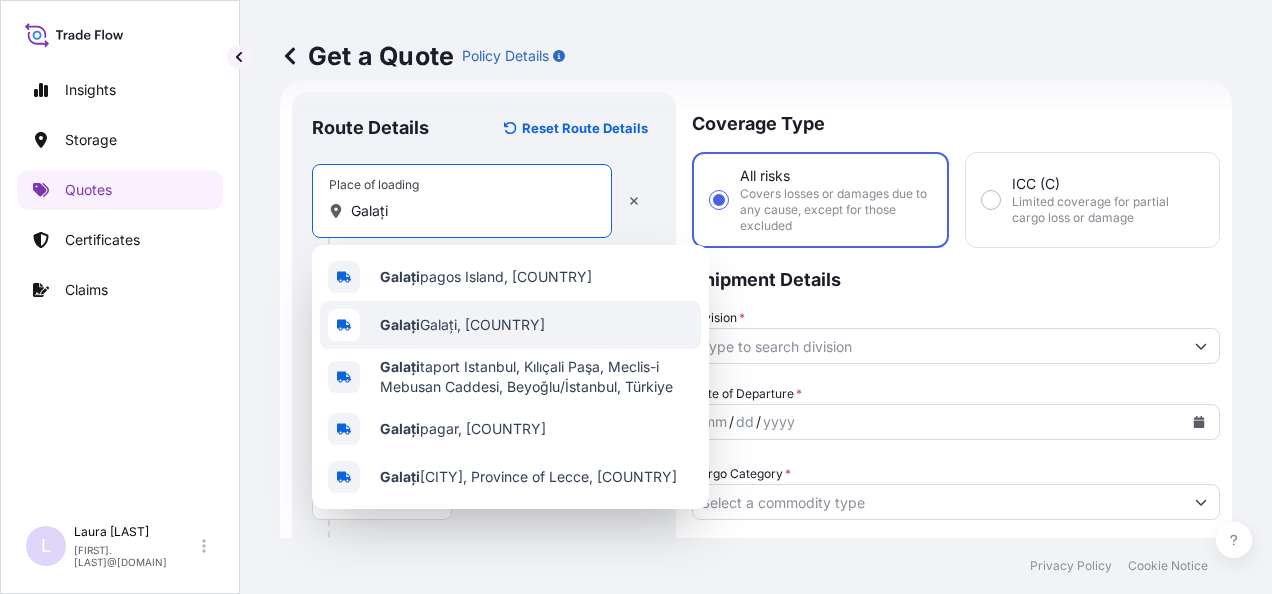 click on "Galați, [COUNTRY]" at bounding box center (462, 325) 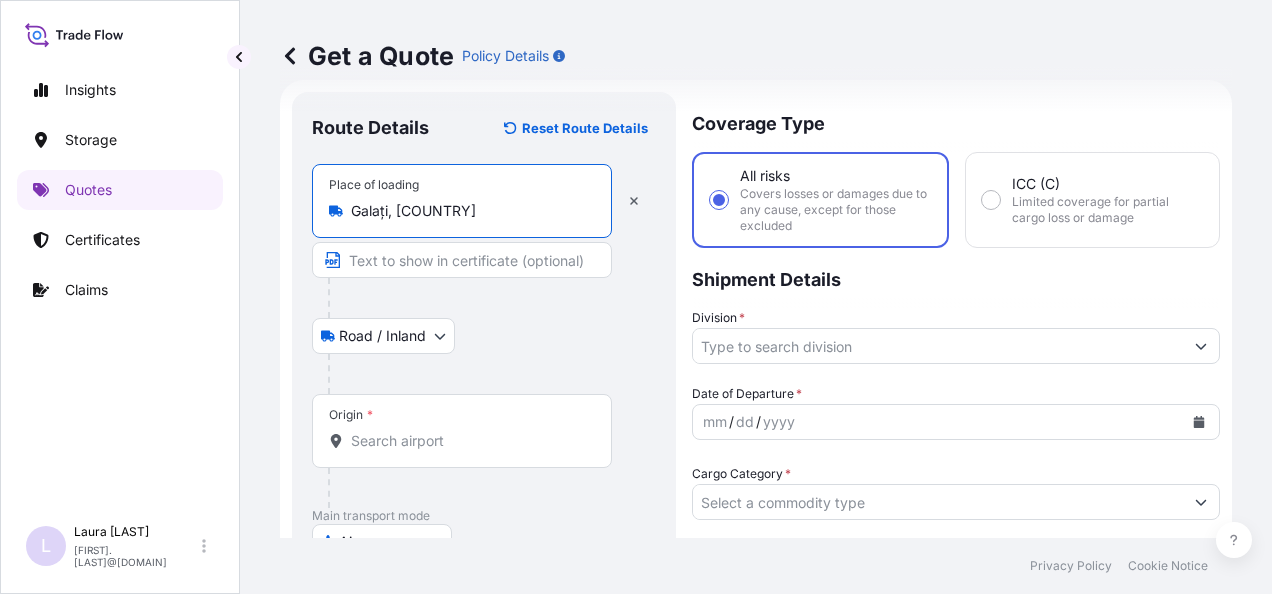 type on "Galați, [COUNTRY]" 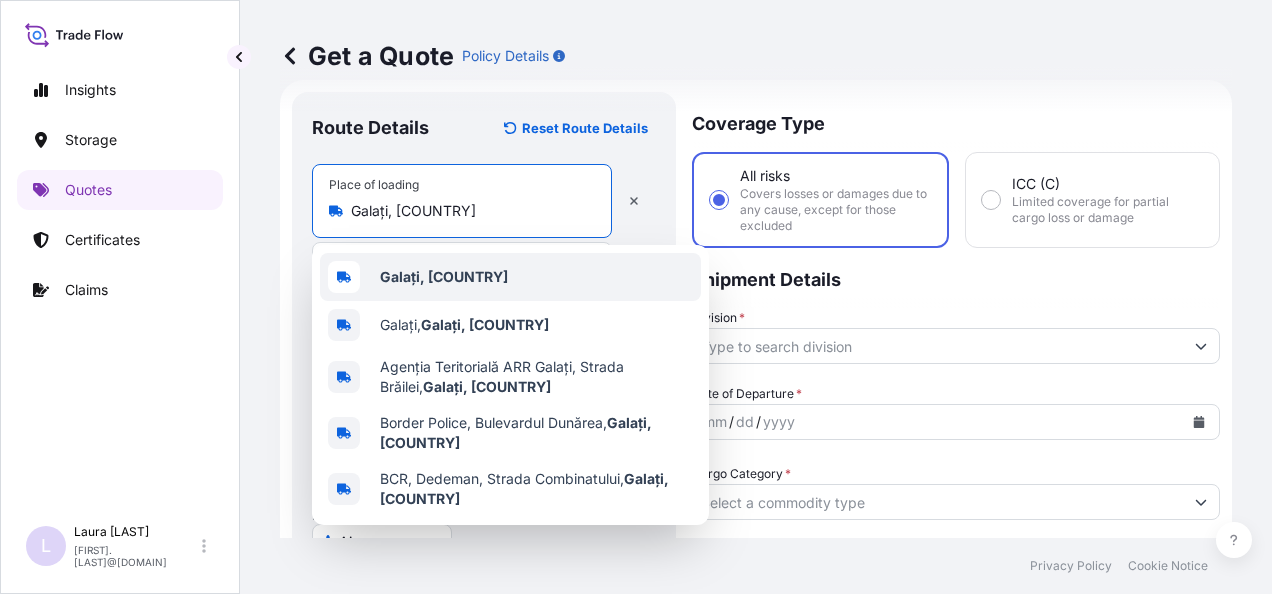 click on "Get a Quote Policy Details" at bounding box center [756, 56] 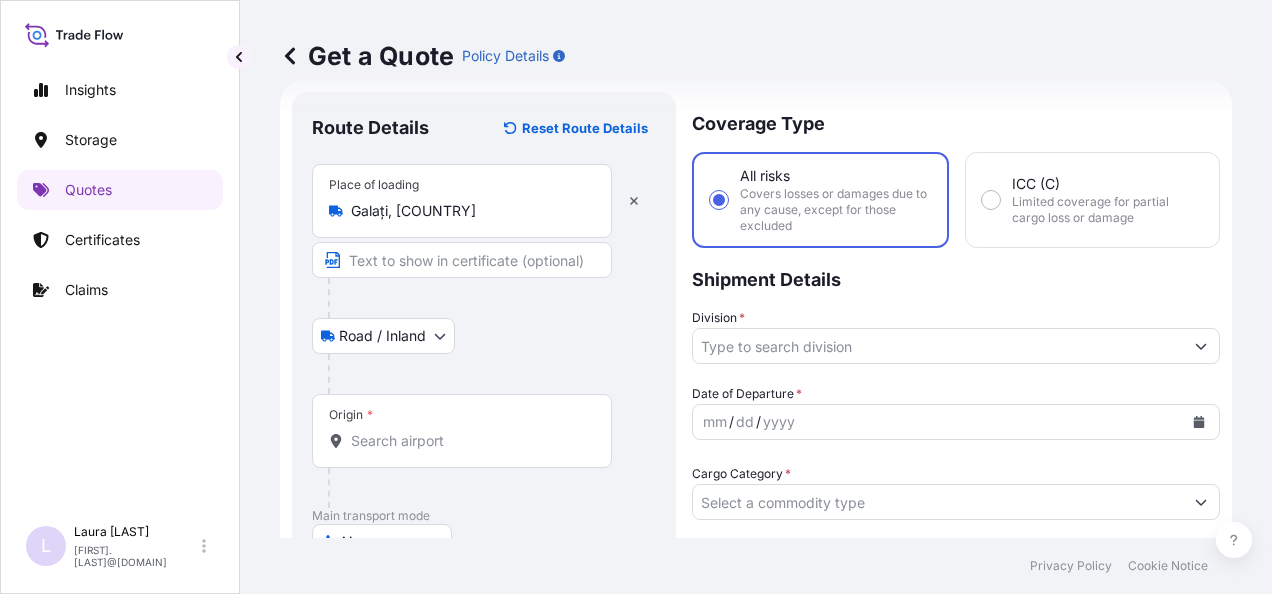 click on "Origin *" at bounding box center [462, 431] 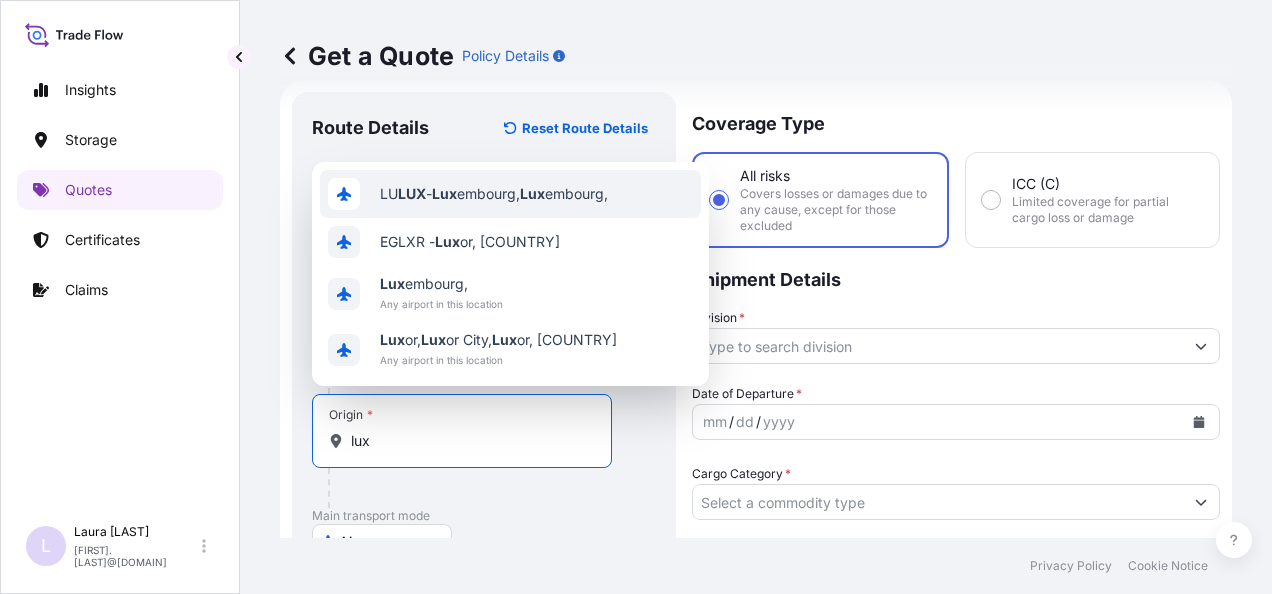 click on "LU LUX - Lux embourg, Lux embourg" at bounding box center [510, 194] 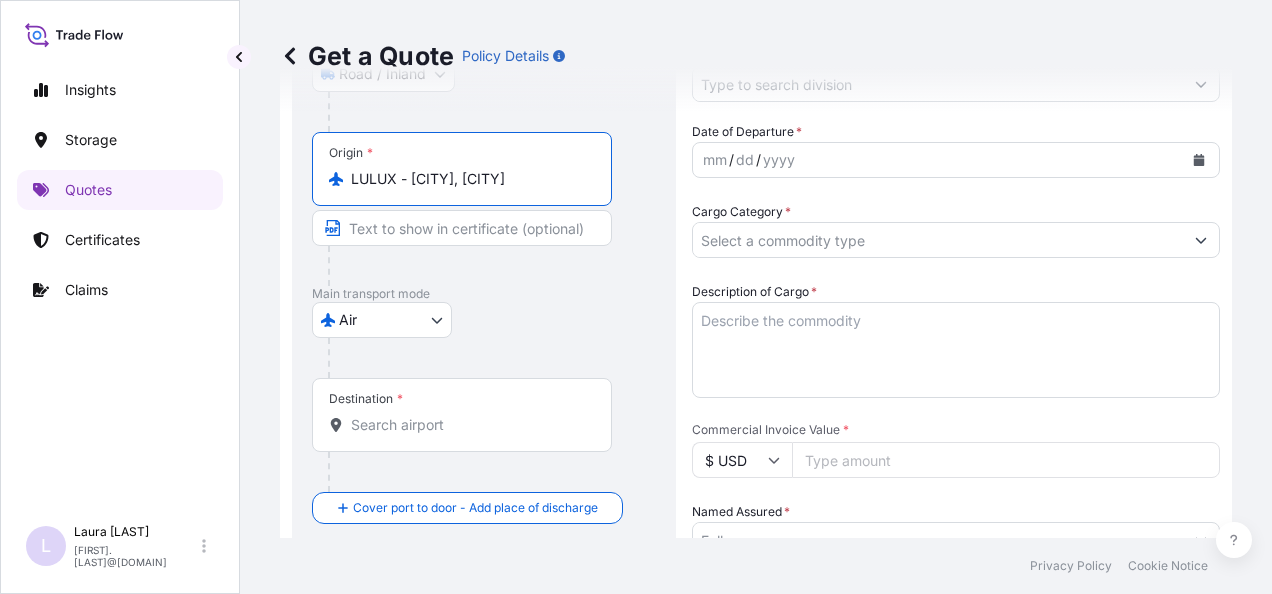 scroll, scrollTop: 311, scrollLeft: 0, axis: vertical 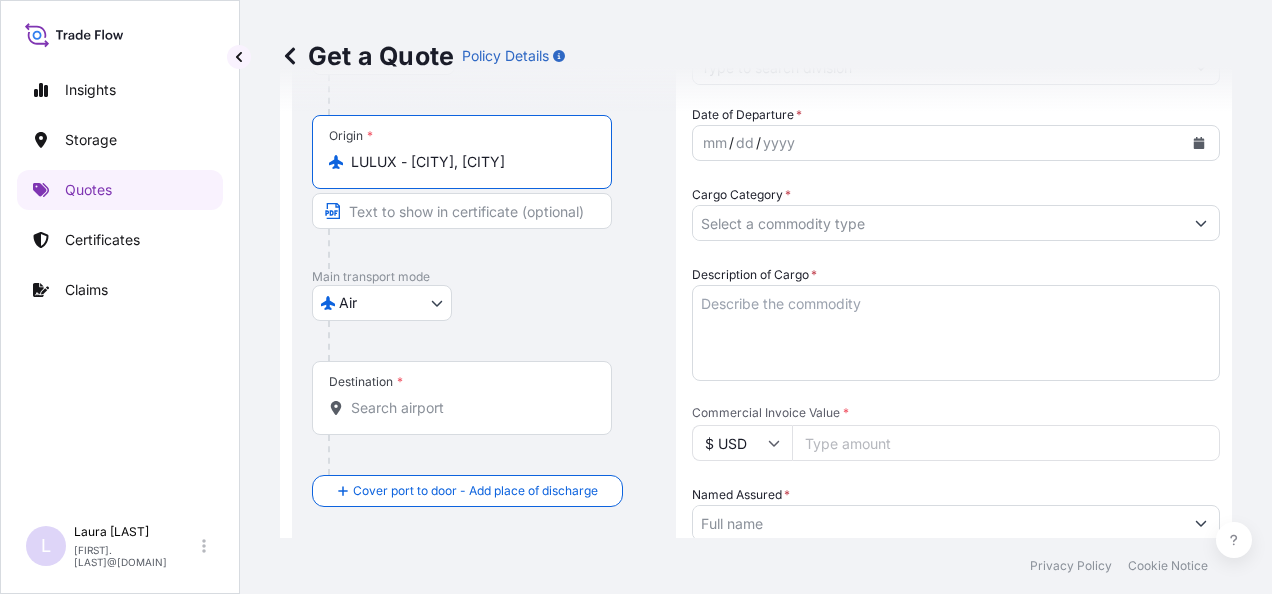 type on "LULUX - [CITY], [CITY]" 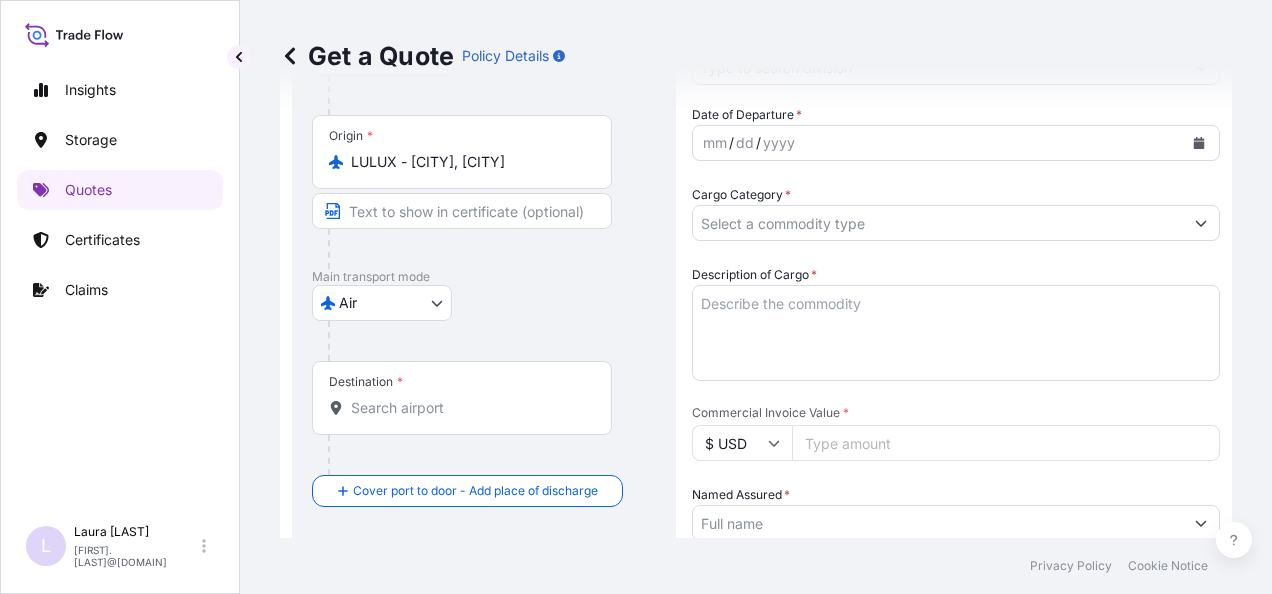 click on "Destination *" at bounding box center [462, 398] 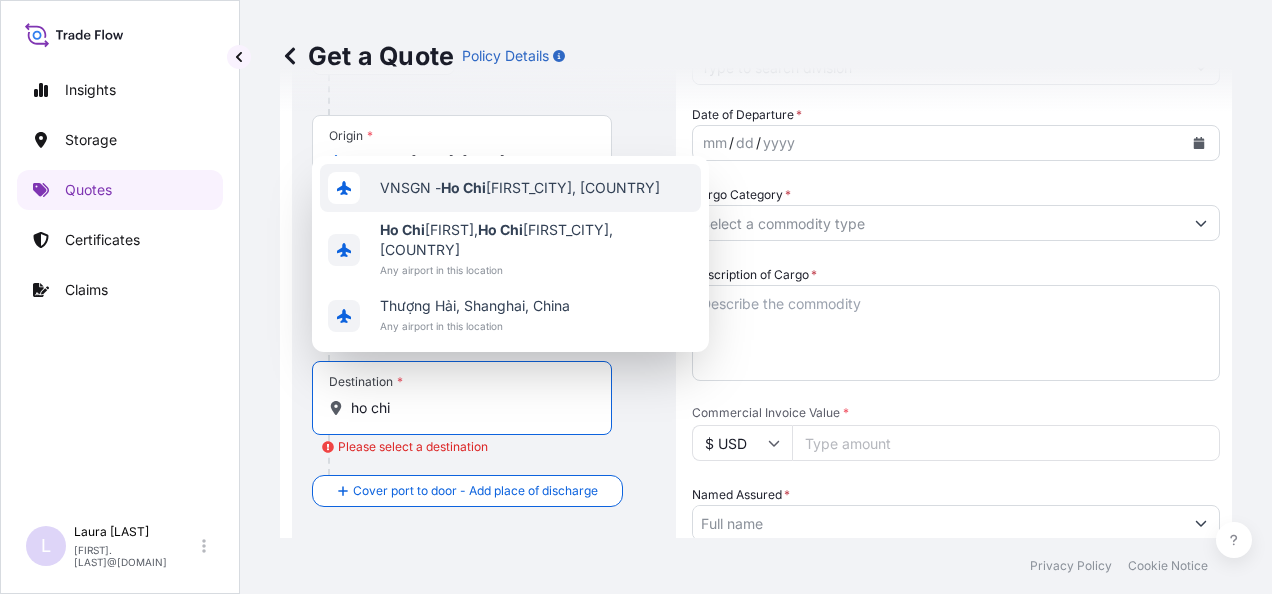click on "VNSGN - Ho Chi Minh City, [COUNTRY]" at bounding box center [520, 188] 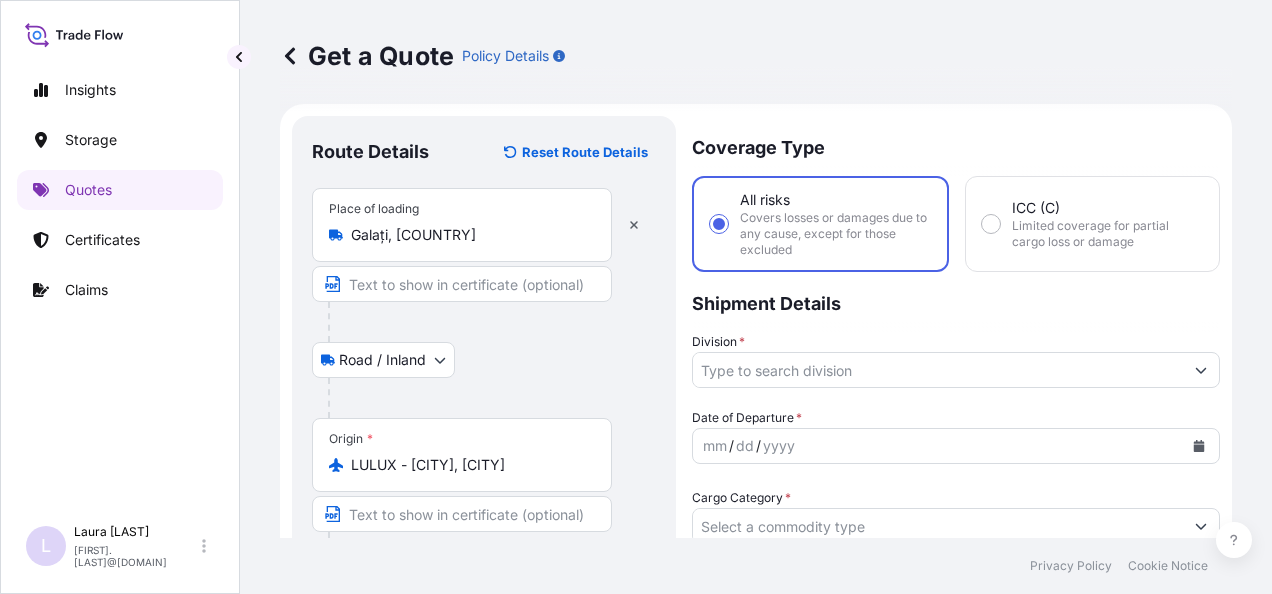 scroll, scrollTop: 0, scrollLeft: 0, axis: both 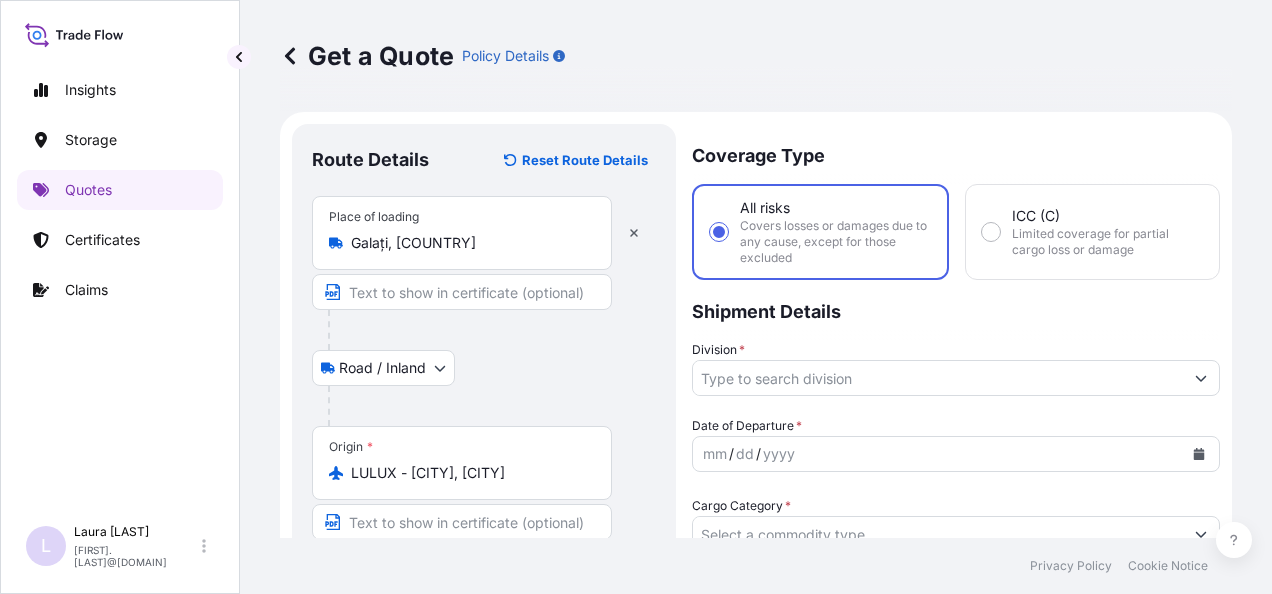 type on "VNSGN - Ho Chi Minh City, Vietnam" 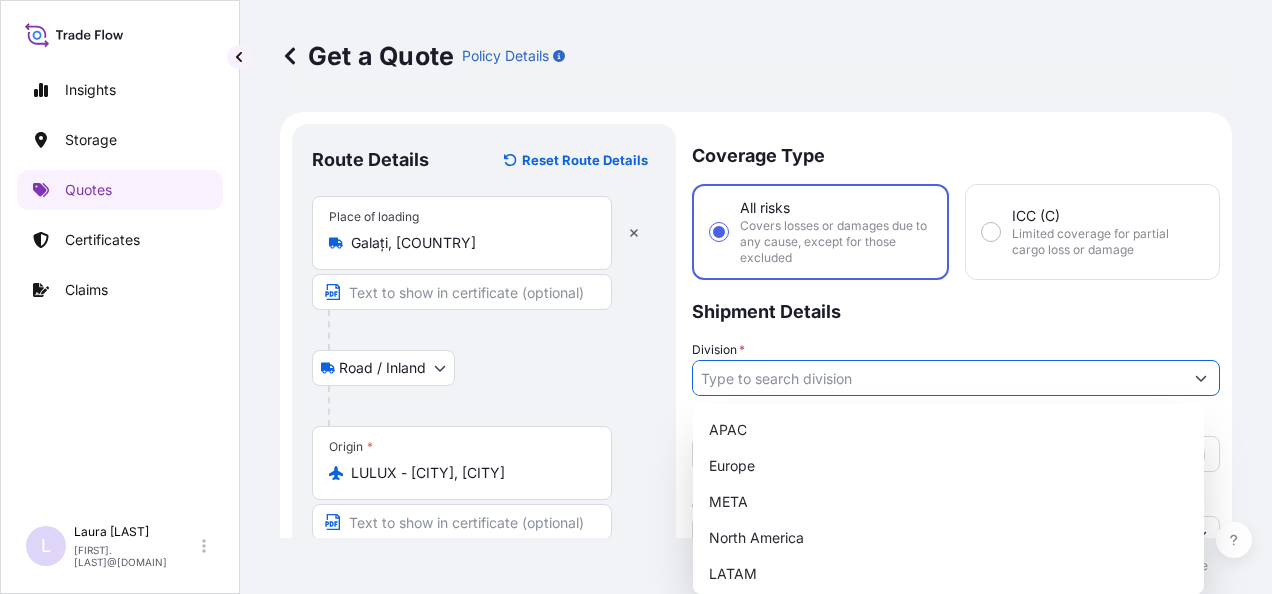 click on "Division *" at bounding box center (938, 378) 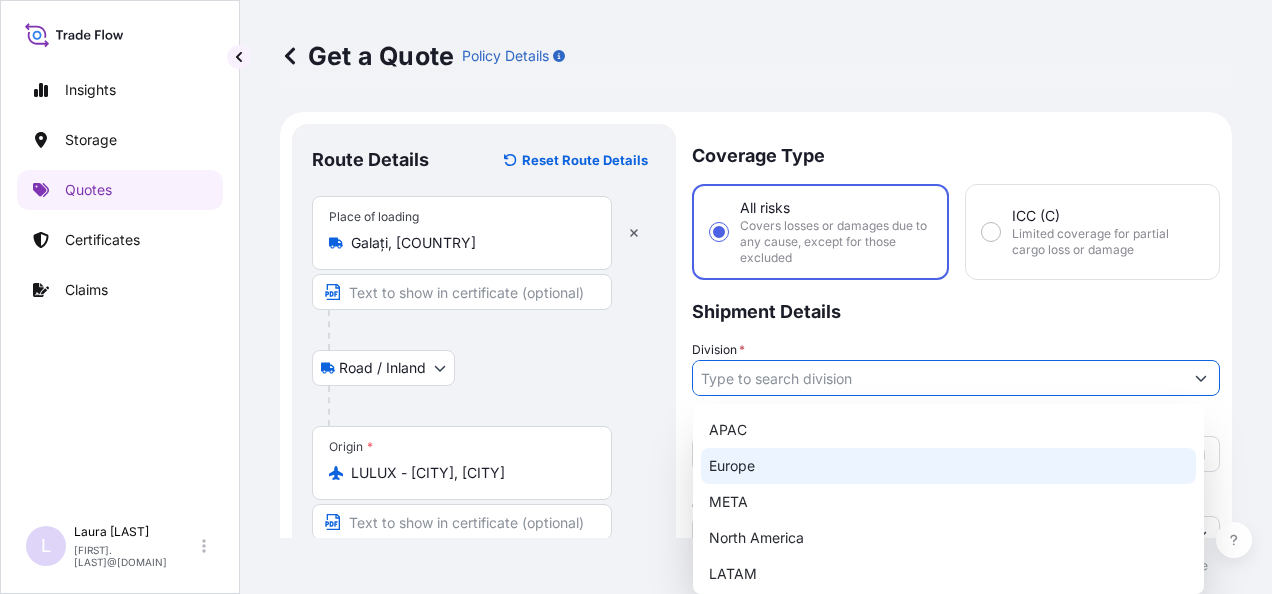 click on "Europe" at bounding box center (948, 466) 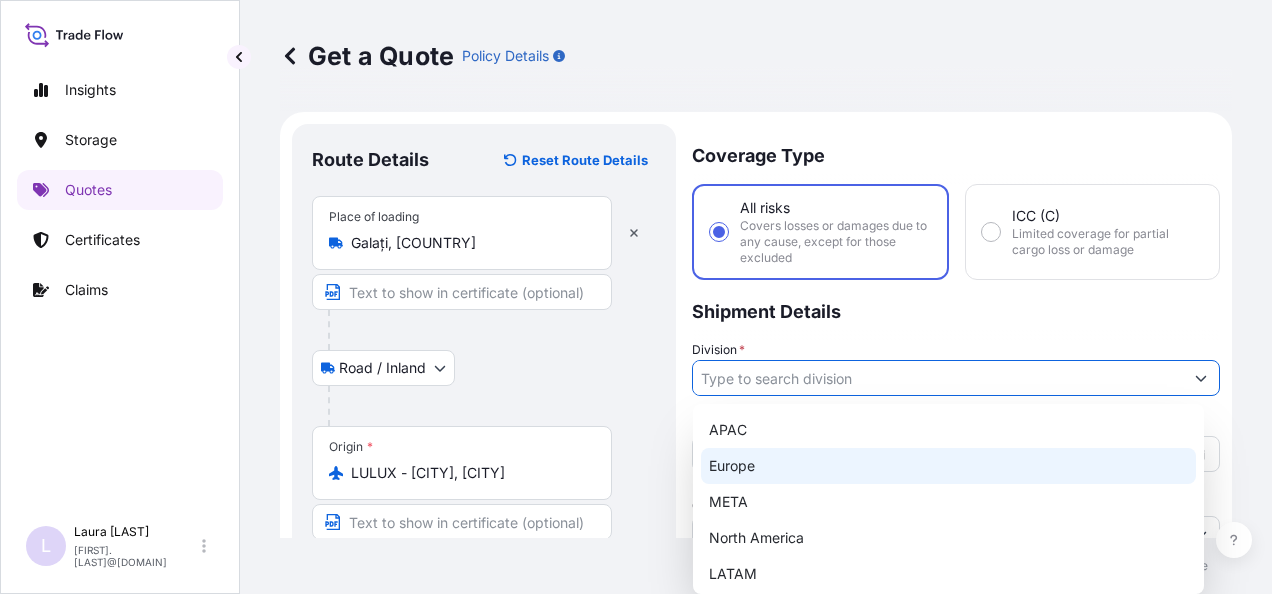 type on "Europe" 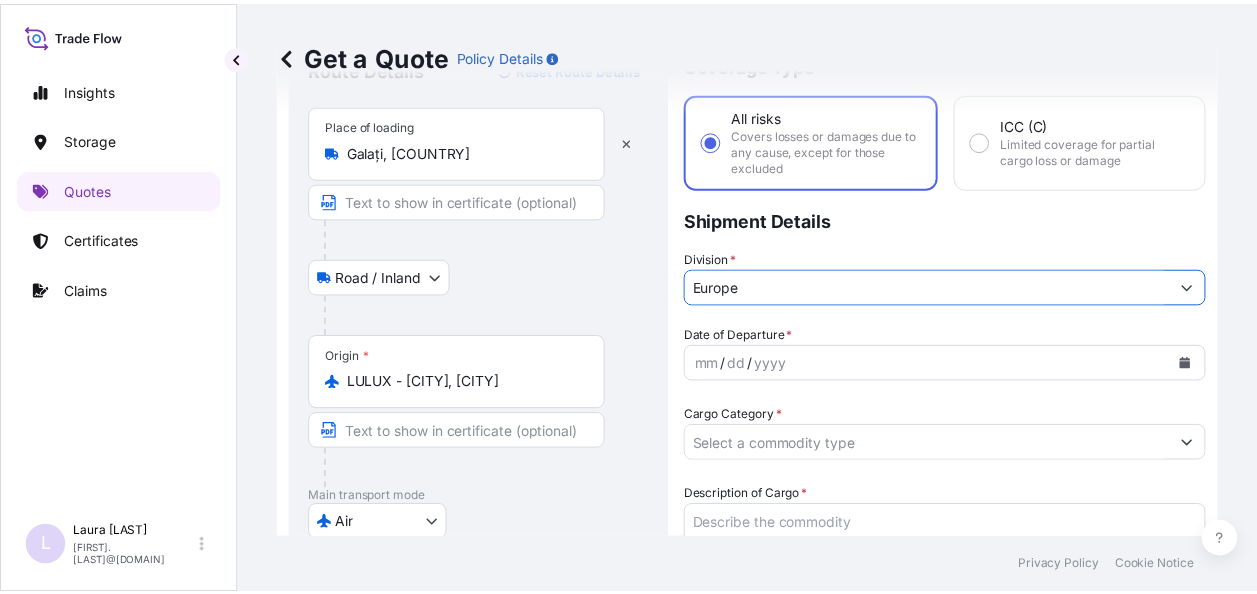 scroll, scrollTop: 106, scrollLeft: 0, axis: vertical 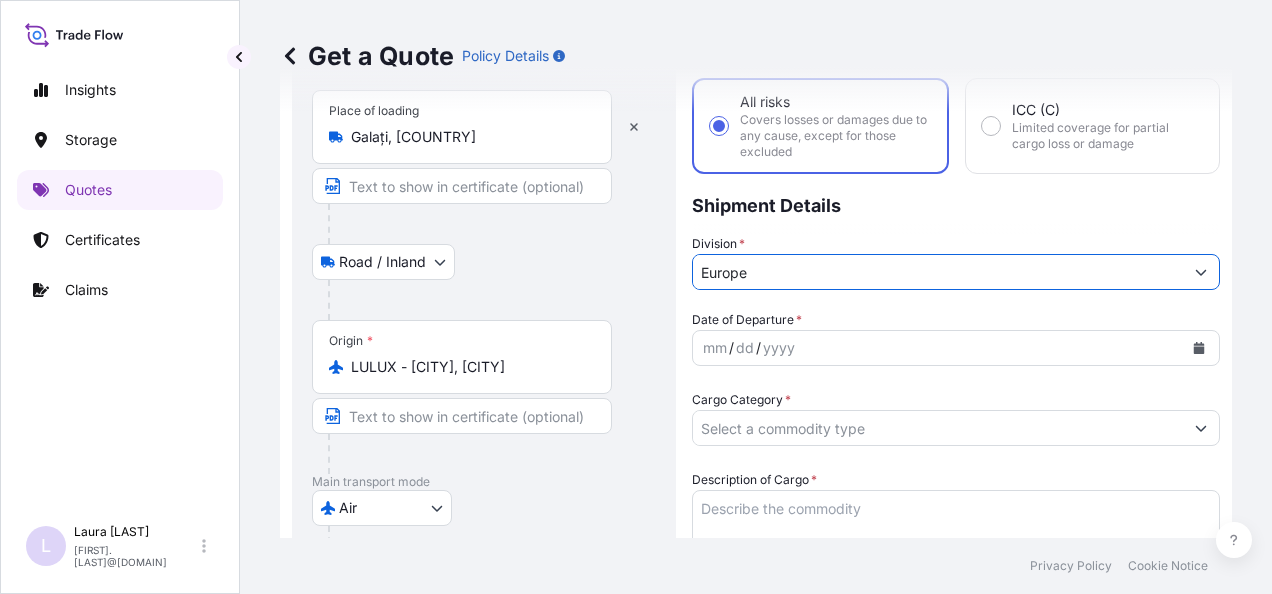 click on "yyyy" at bounding box center (779, 348) 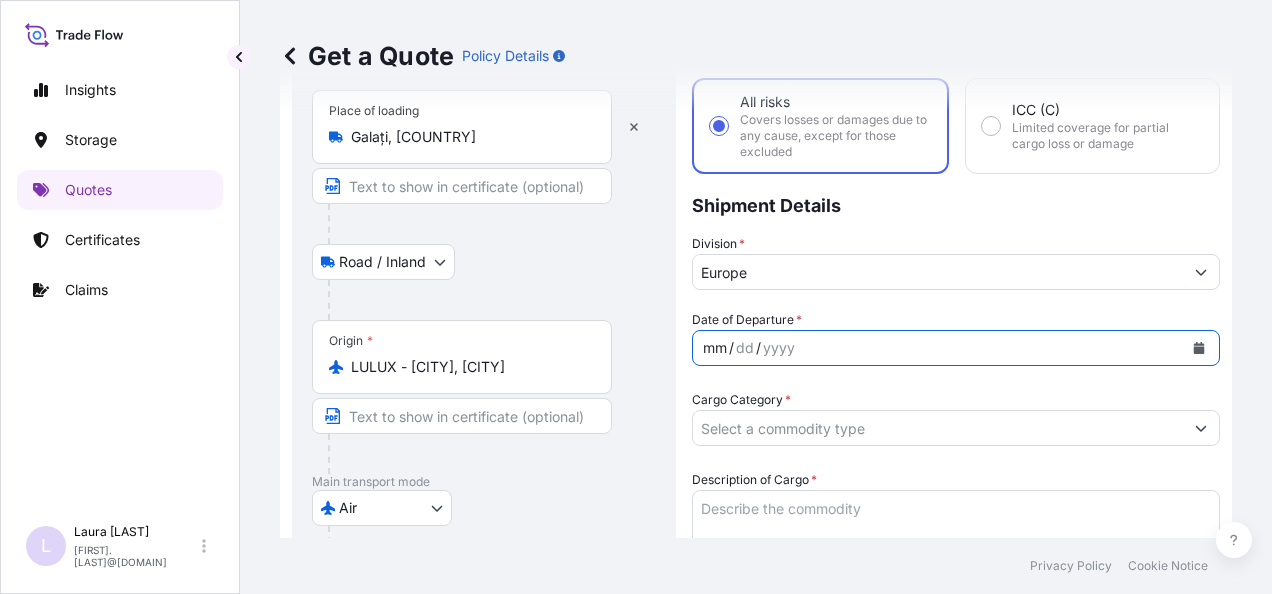 click on "mm" at bounding box center [715, 348] 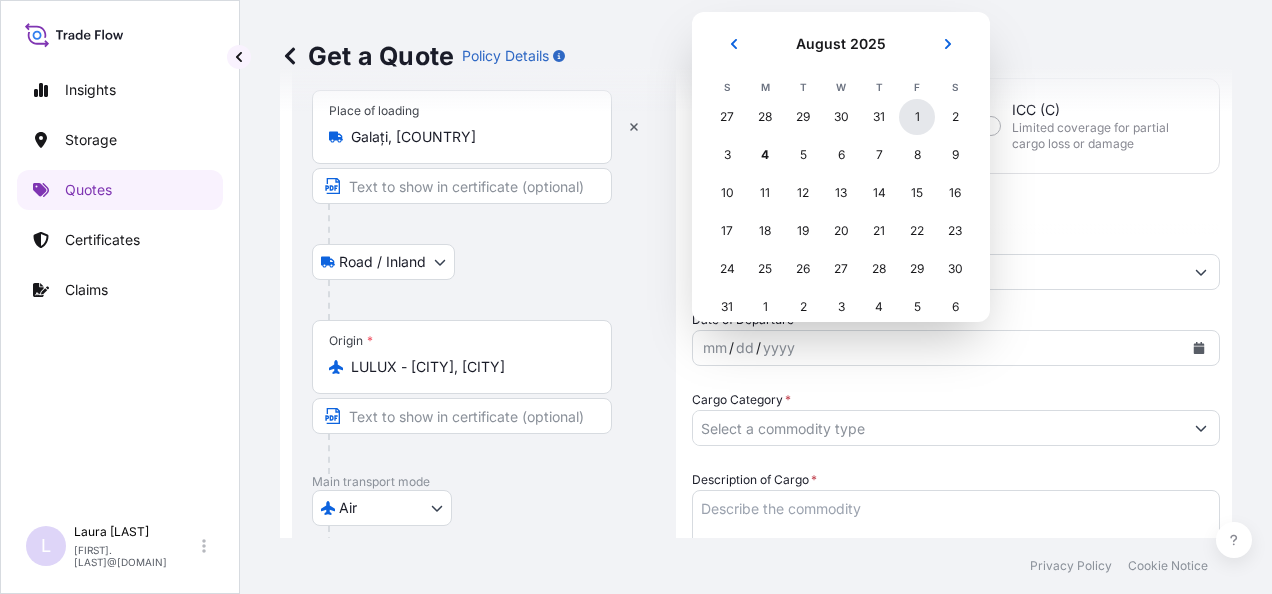click on "1" at bounding box center [917, 117] 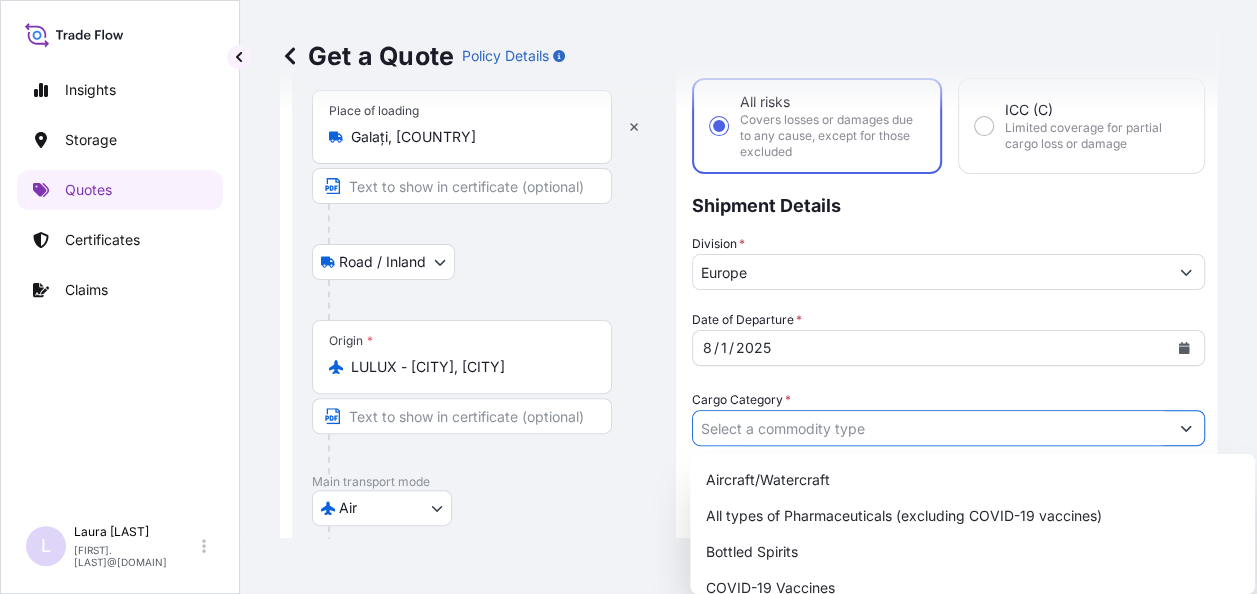 click on "Cargo Category *" at bounding box center (930, 428) 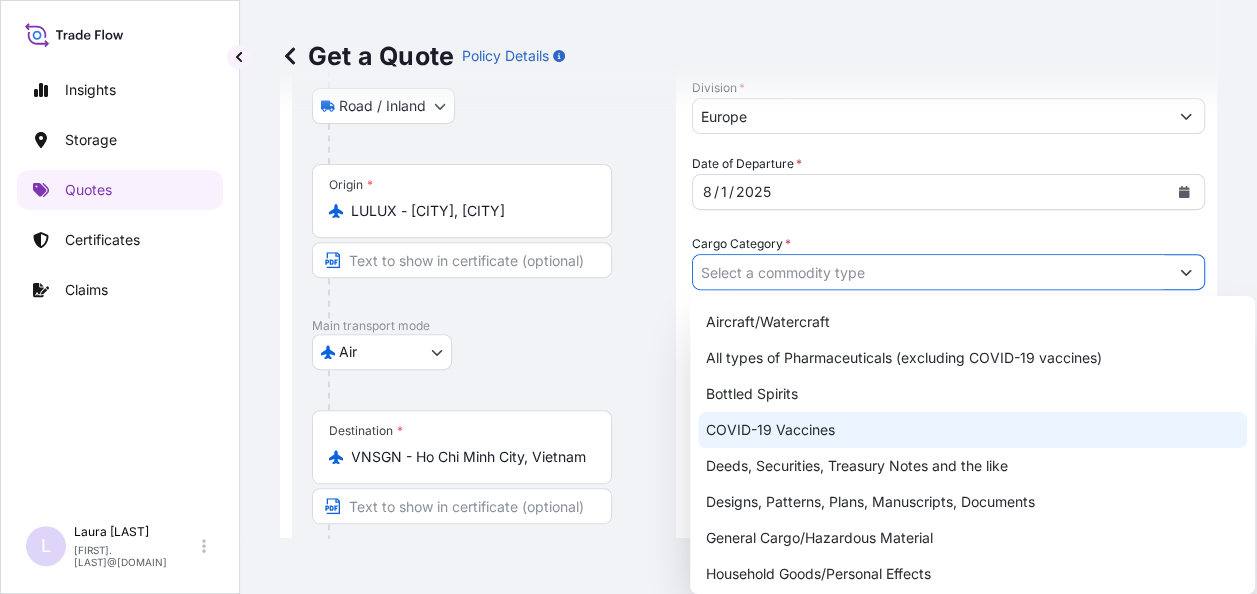 scroll, scrollTop: 263, scrollLeft: 0, axis: vertical 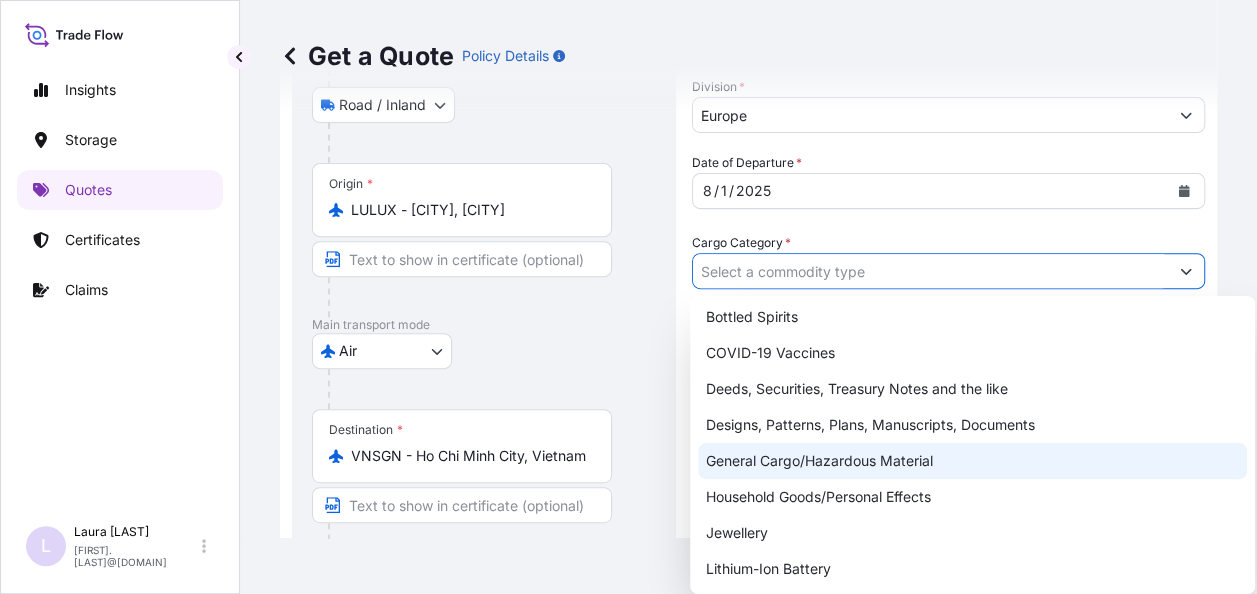click on "General Cargo/Hazardous Material" at bounding box center (972, 461) 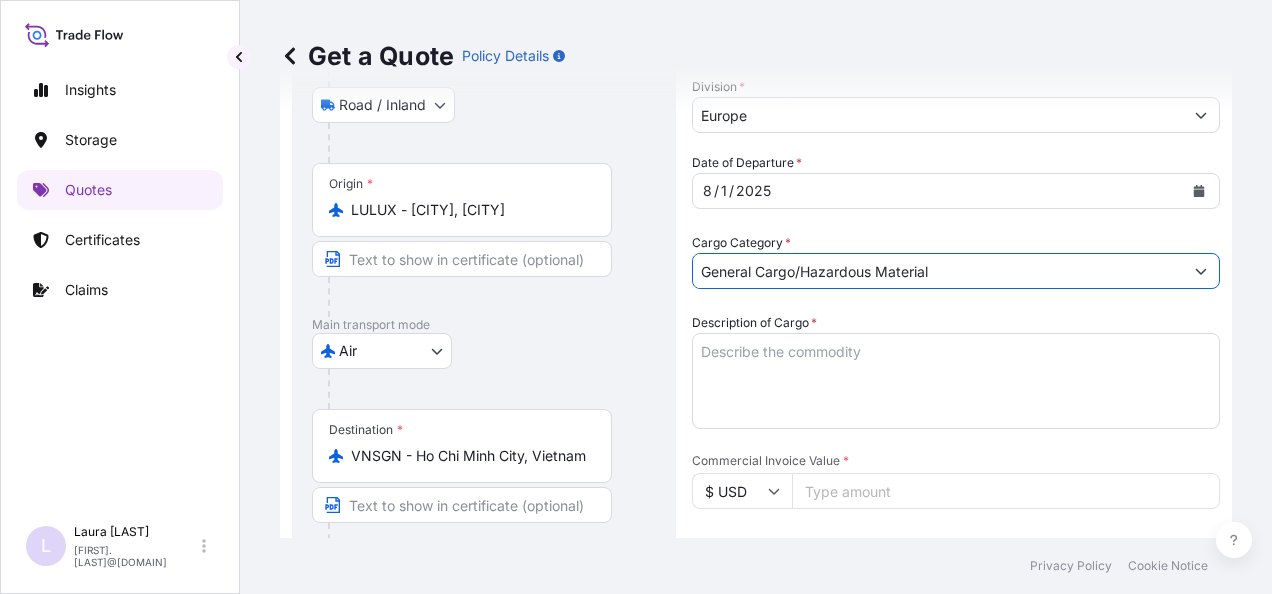 scroll, scrollTop: 297, scrollLeft: 0, axis: vertical 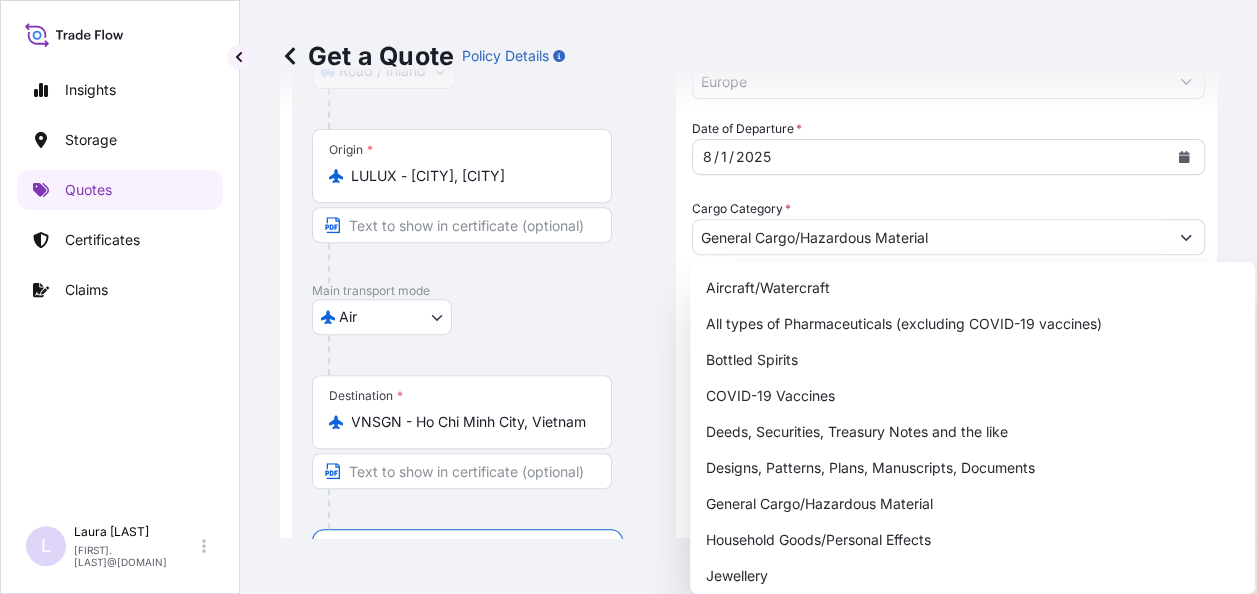 click on "Air Air Water Inland" at bounding box center (484, 317) 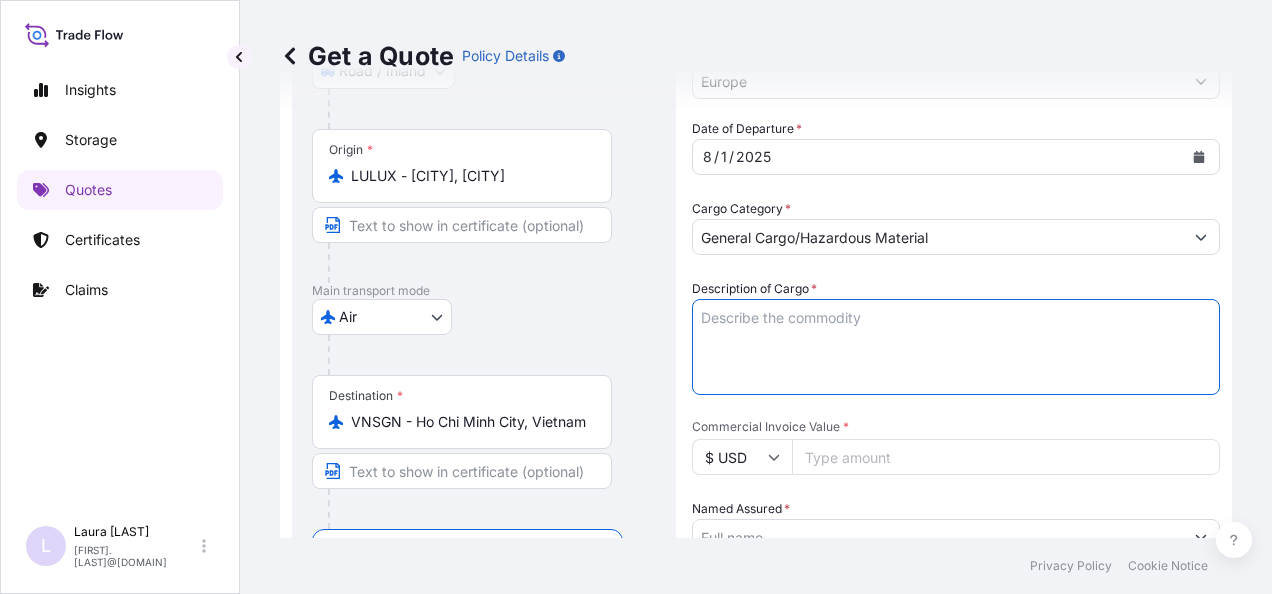 click on "Description of Cargo *" at bounding box center (956, 347) 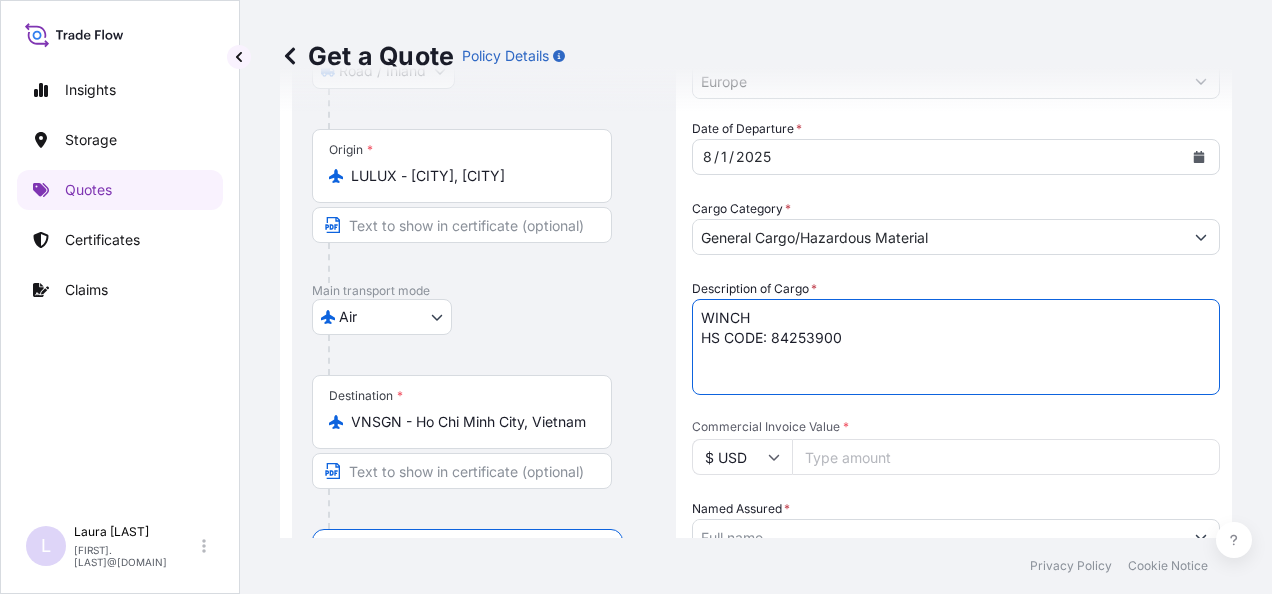 type on "WINCH
HS CODE: 84253900" 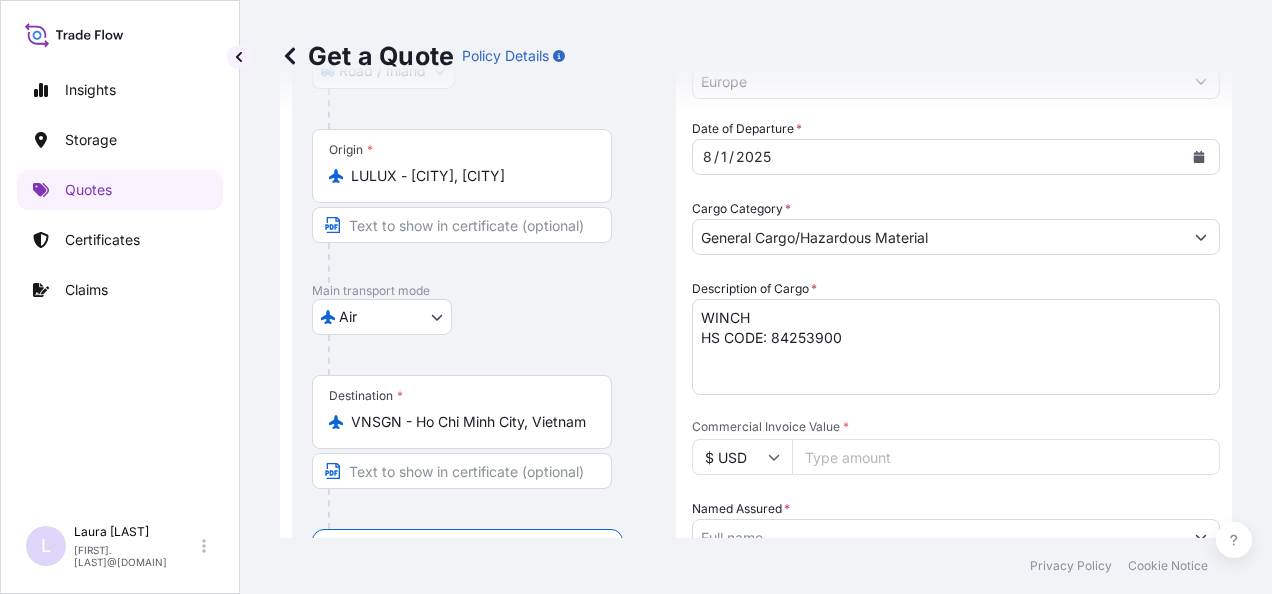 click 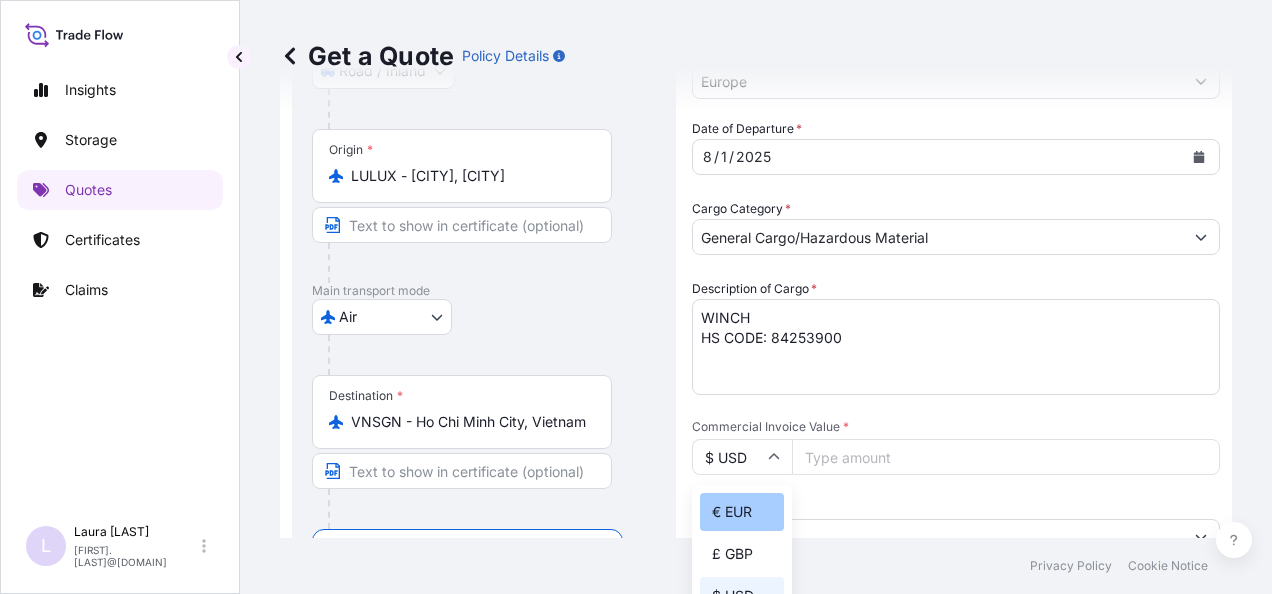 click on "€ EUR" at bounding box center [742, 512] 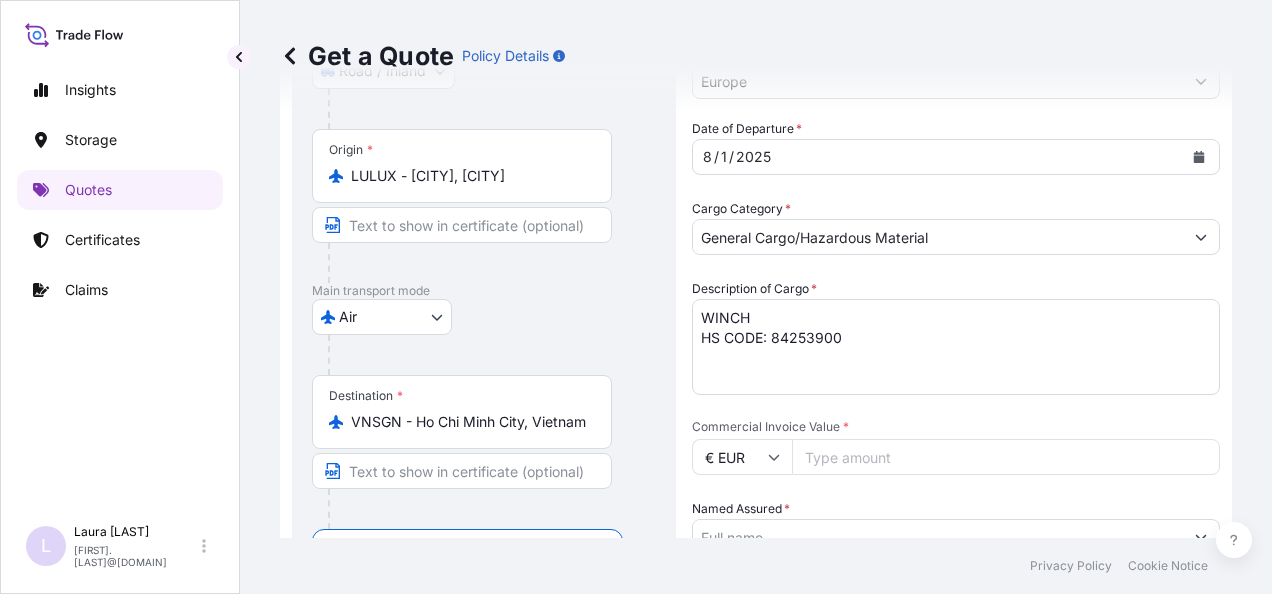 click on "Commercial Invoice Value   *" at bounding box center (1006, 457) 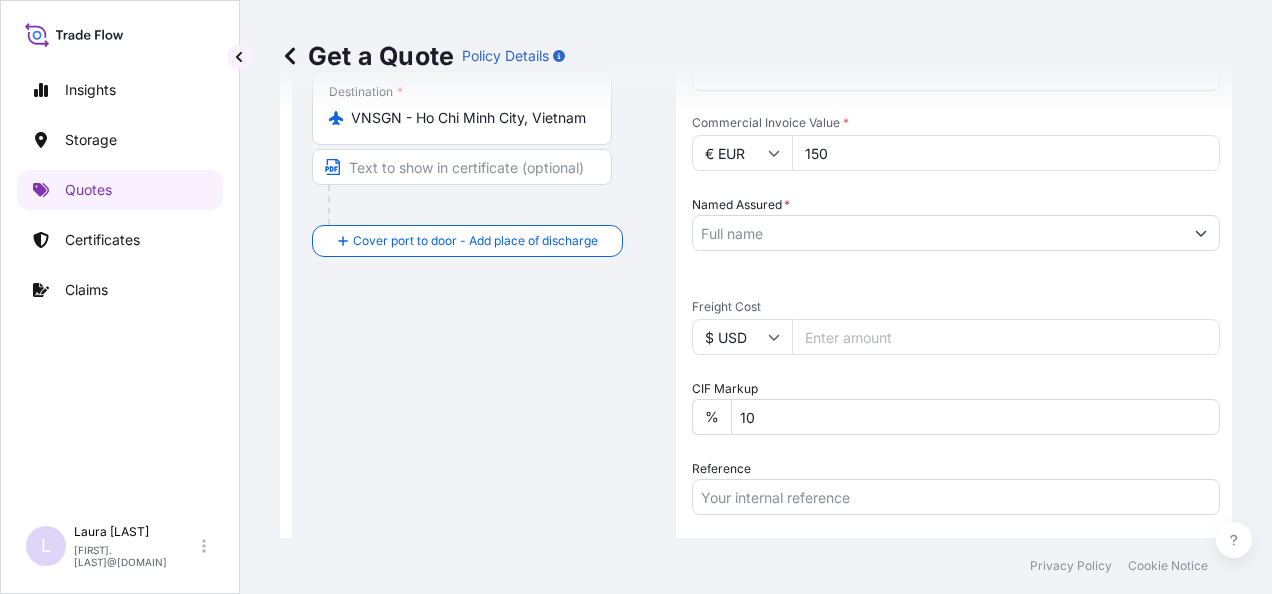 scroll, scrollTop: 607, scrollLeft: 0, axis: vertical 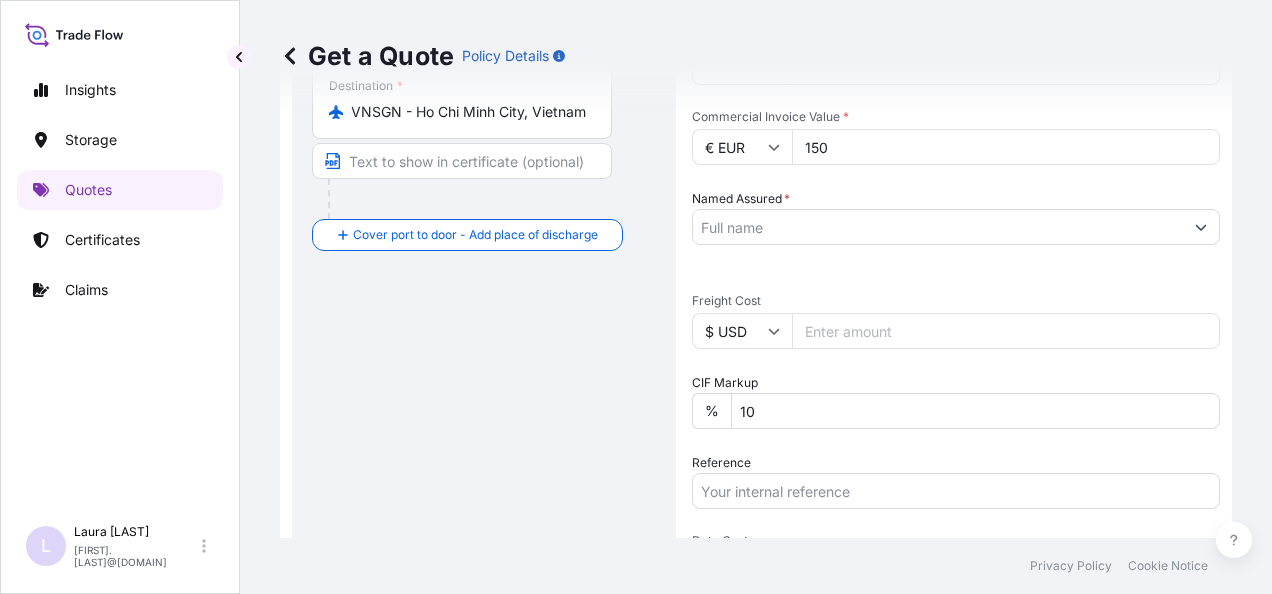 type on "[NUMBER]" 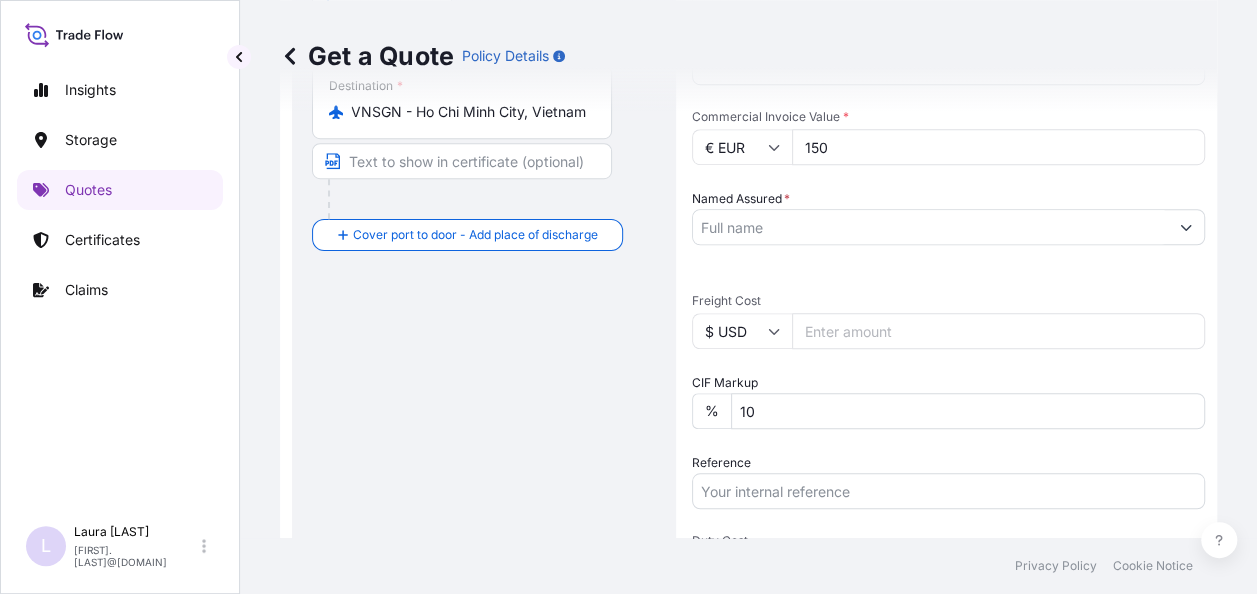 click on "Named Assured *" at bounding box center (930, 227) 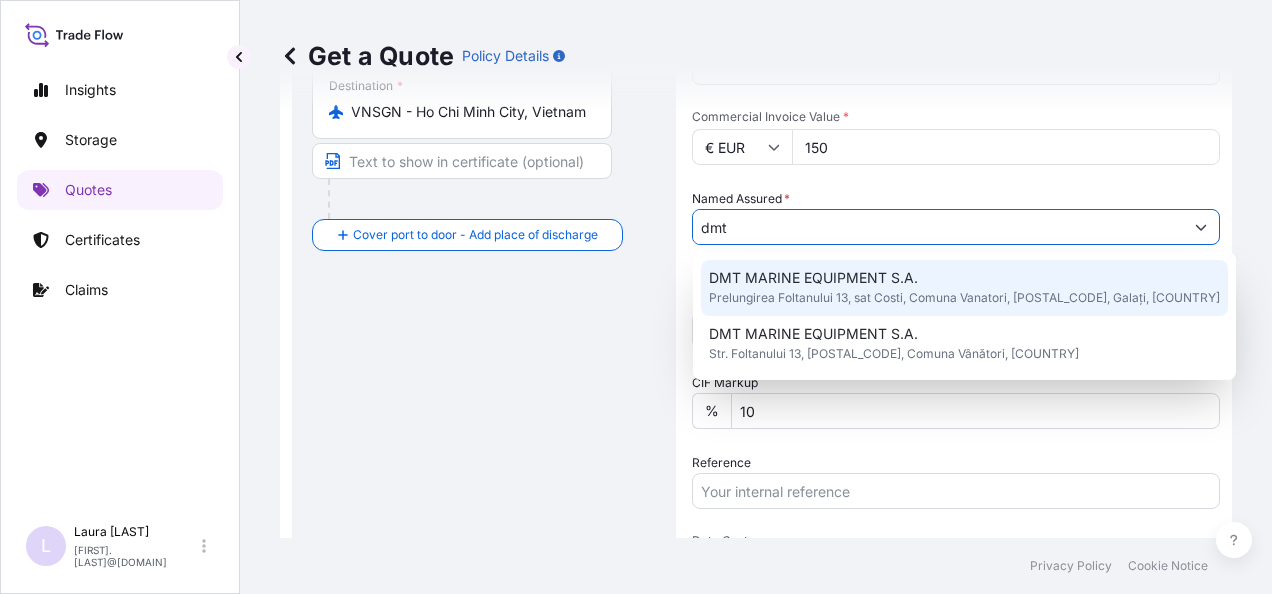 click on "DMT MARINE EQUIPMENT S.A." at bounding box center [813, 278] 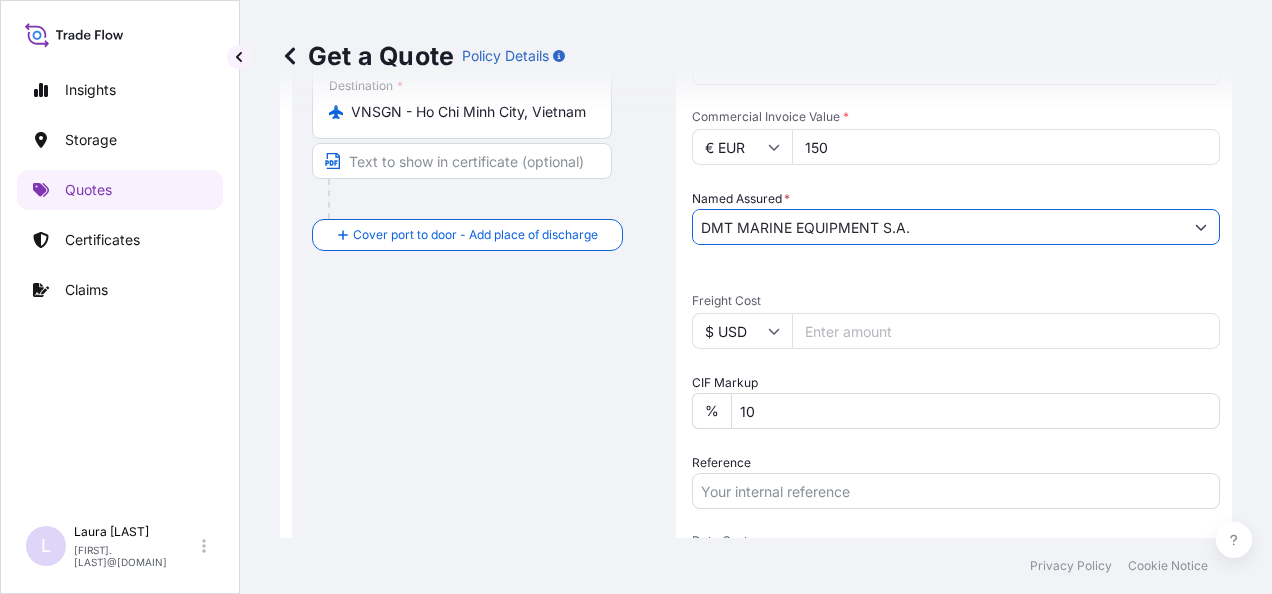 type on "DMT MARINE EQUIPMENT S.A." 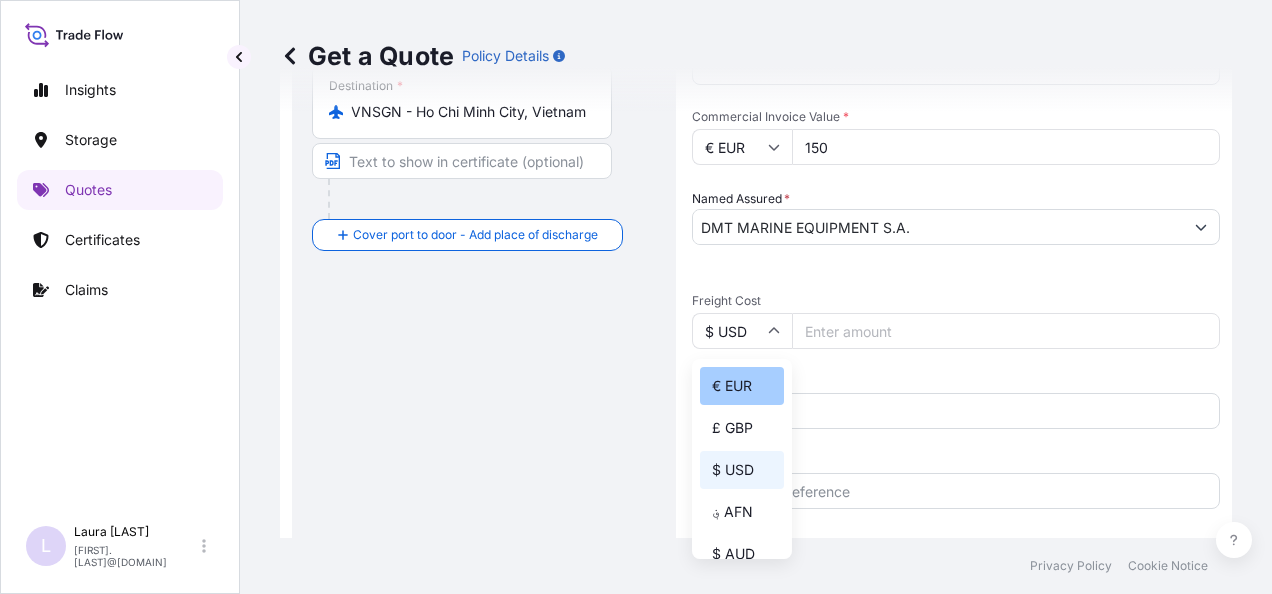click on "€ EUR" at bounding box center [742, 386] 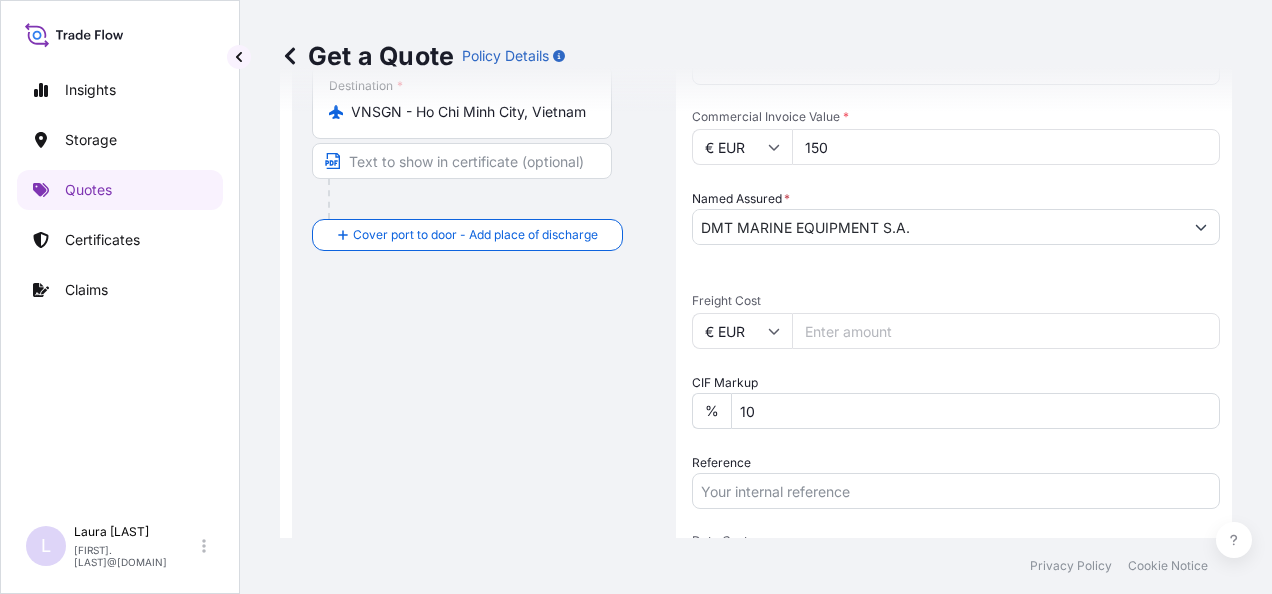 click on "Freight Cost" at bounding box center (1006, 331) 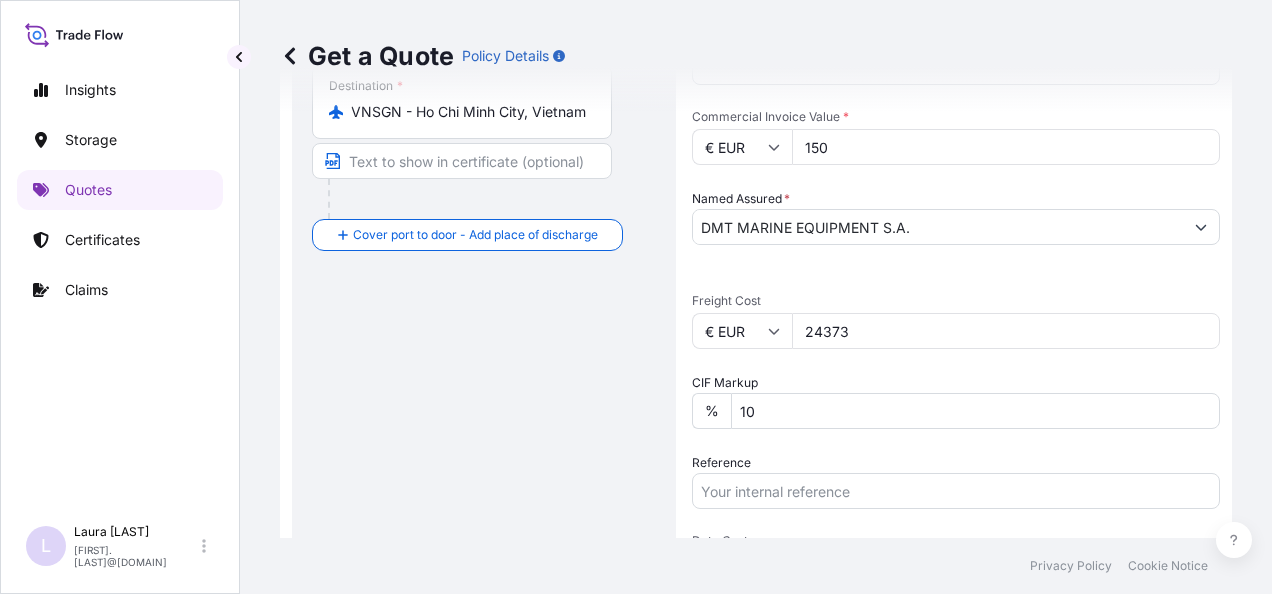 type on "24373" 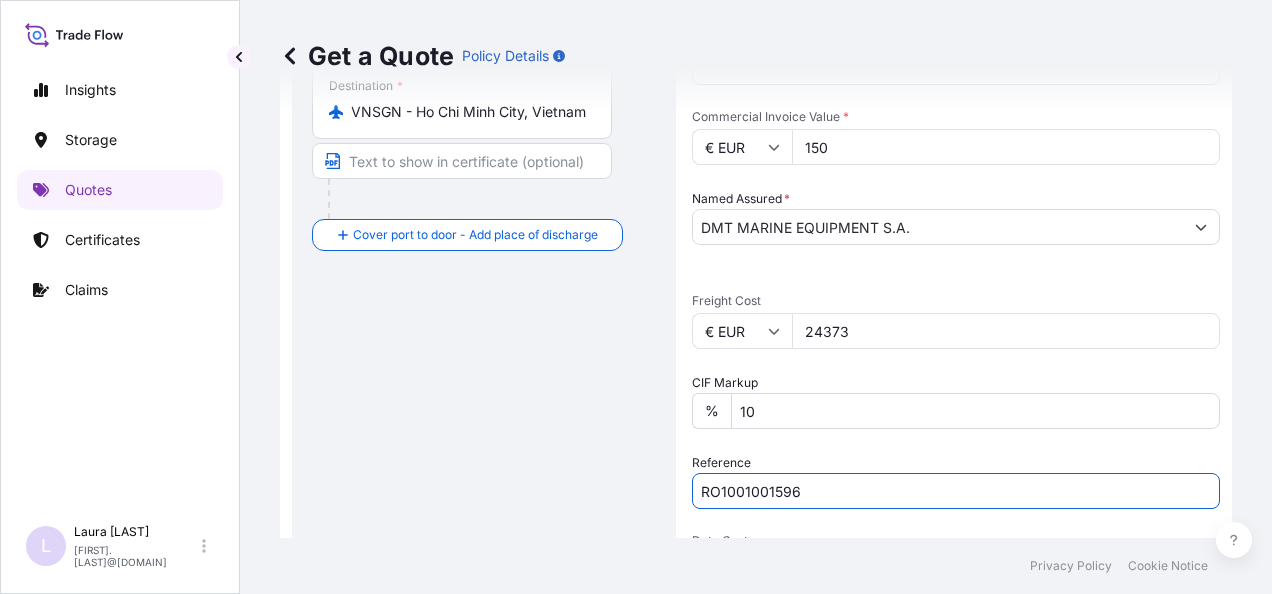 click on "RO1001001596" at bounding box center (956, 491) 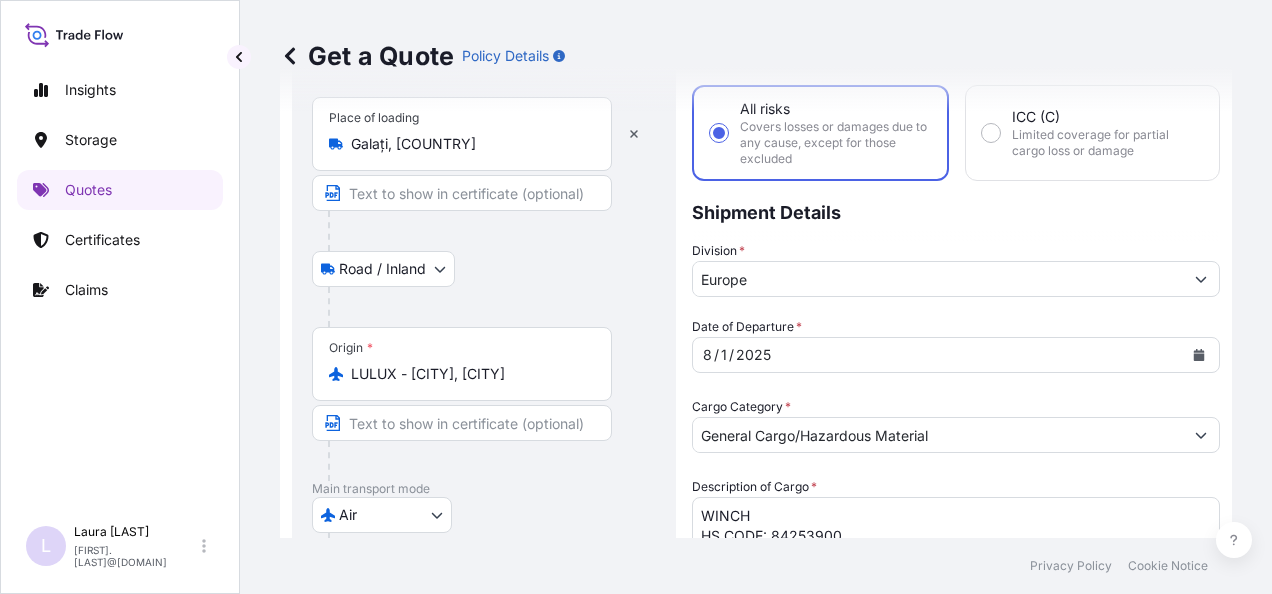 scroll, scrollTop: 186, scrollLeft: 0, axis: vertical 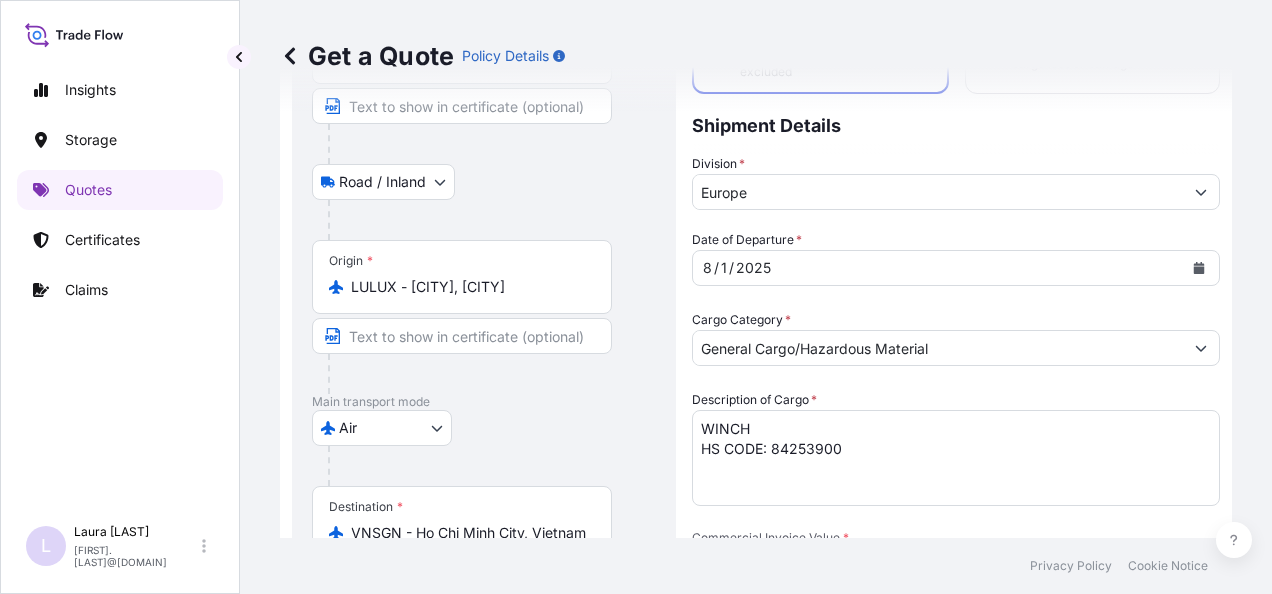 type on "RO1001001596" 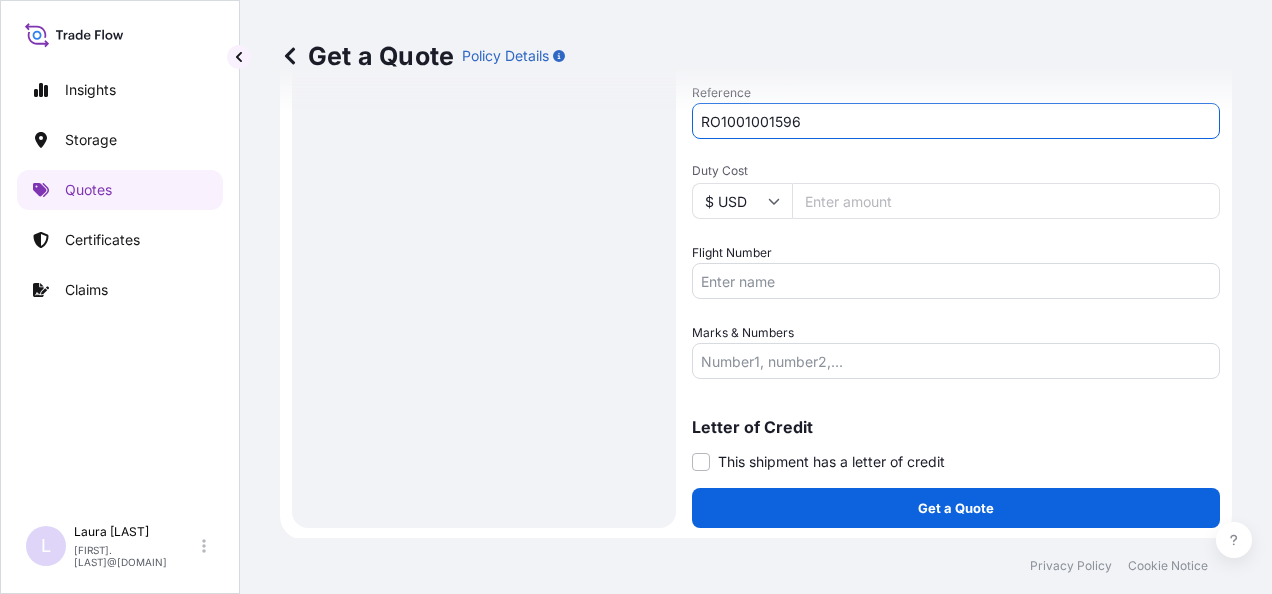 scroll, scrollTop: 978, scrollLeft: 0, axis: vertical 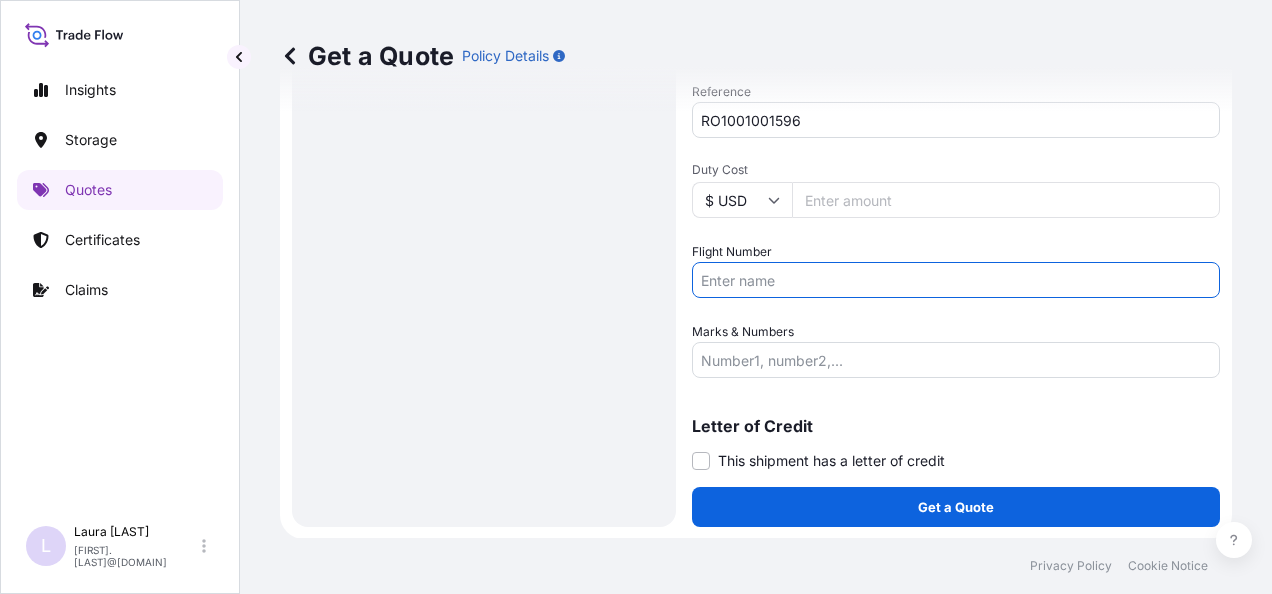 paste on "7855" 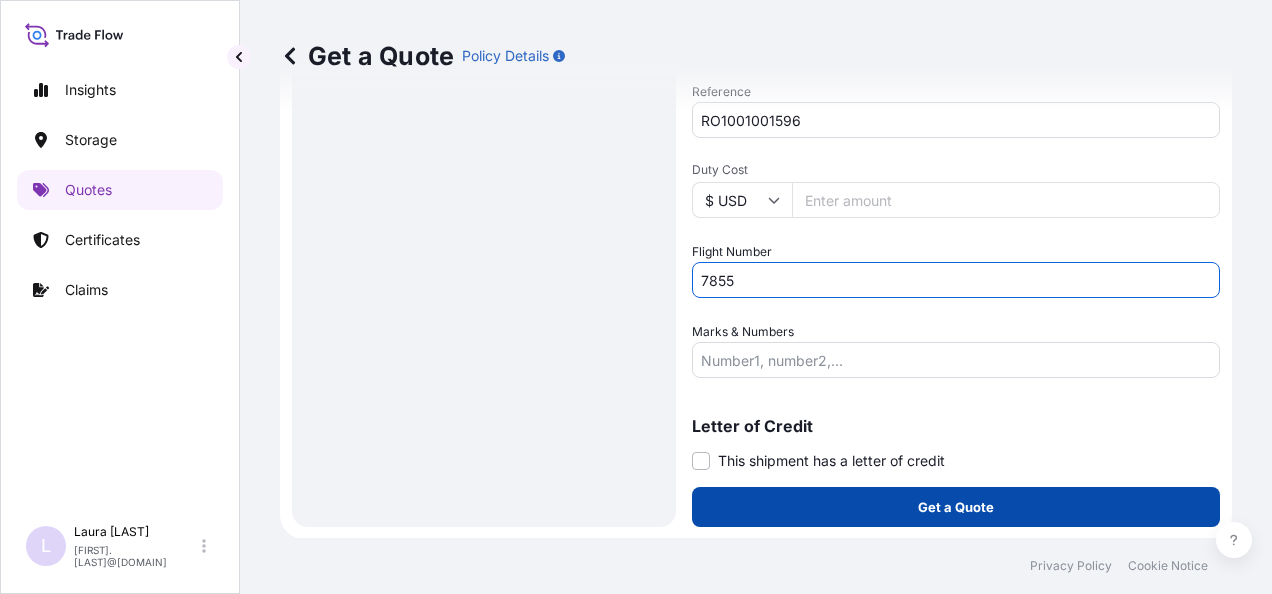 type on "7855" 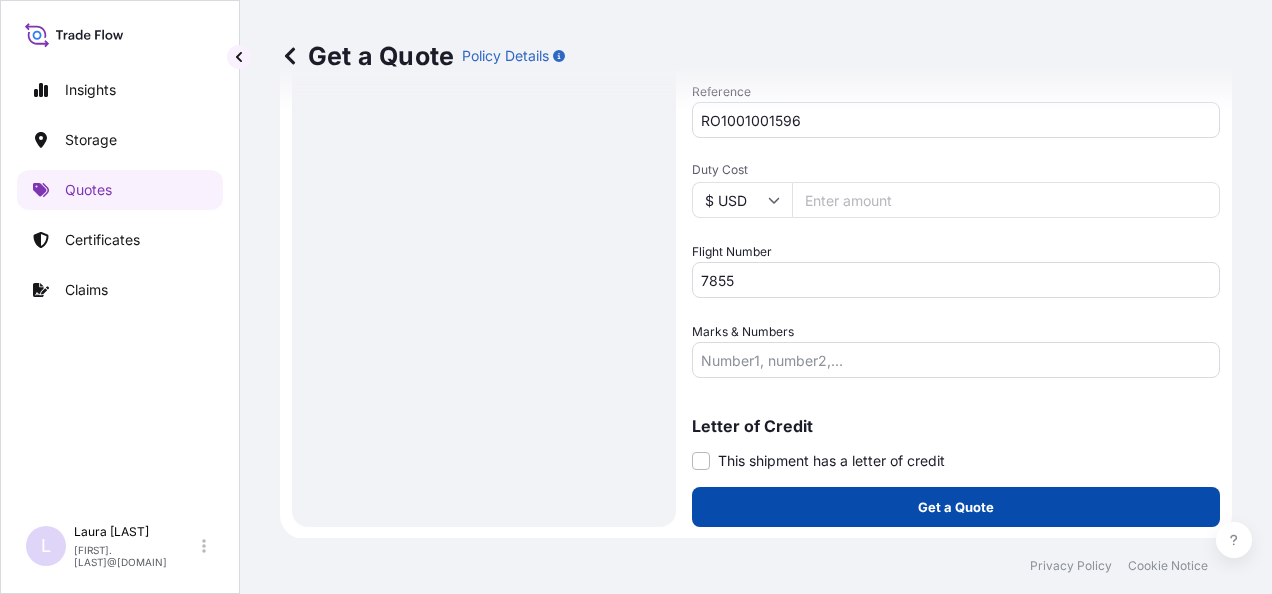 click on "Get a Quote" at bounding box center [956, 507] 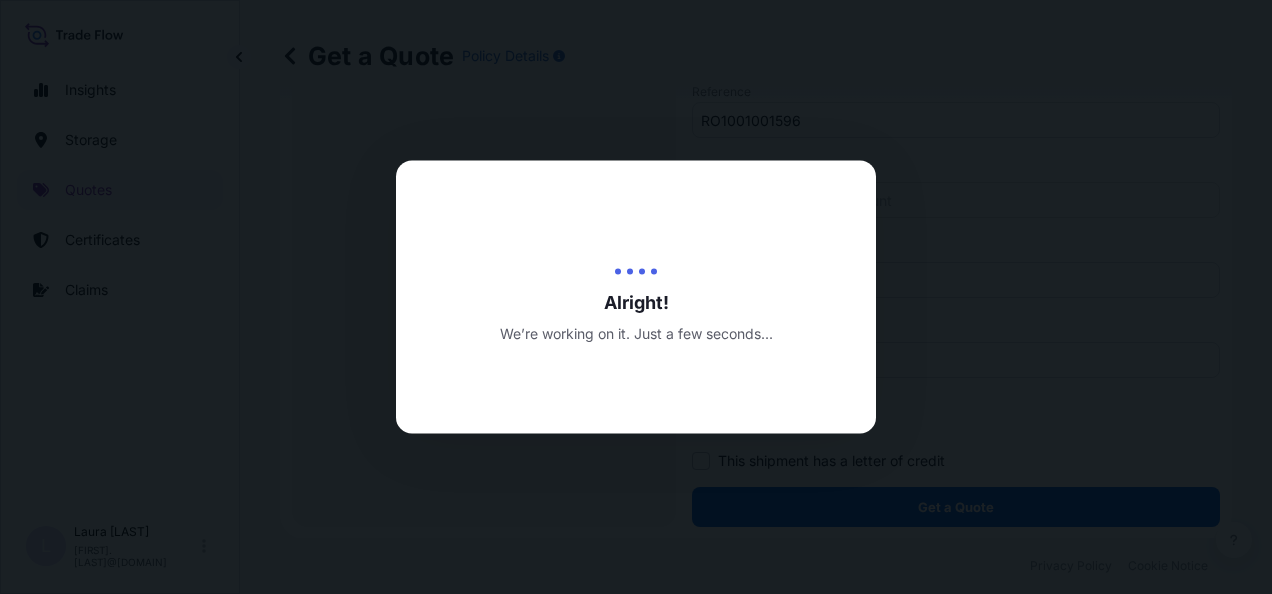 scroll, scrollTop: 0, scrollLeft: 0, axis: both 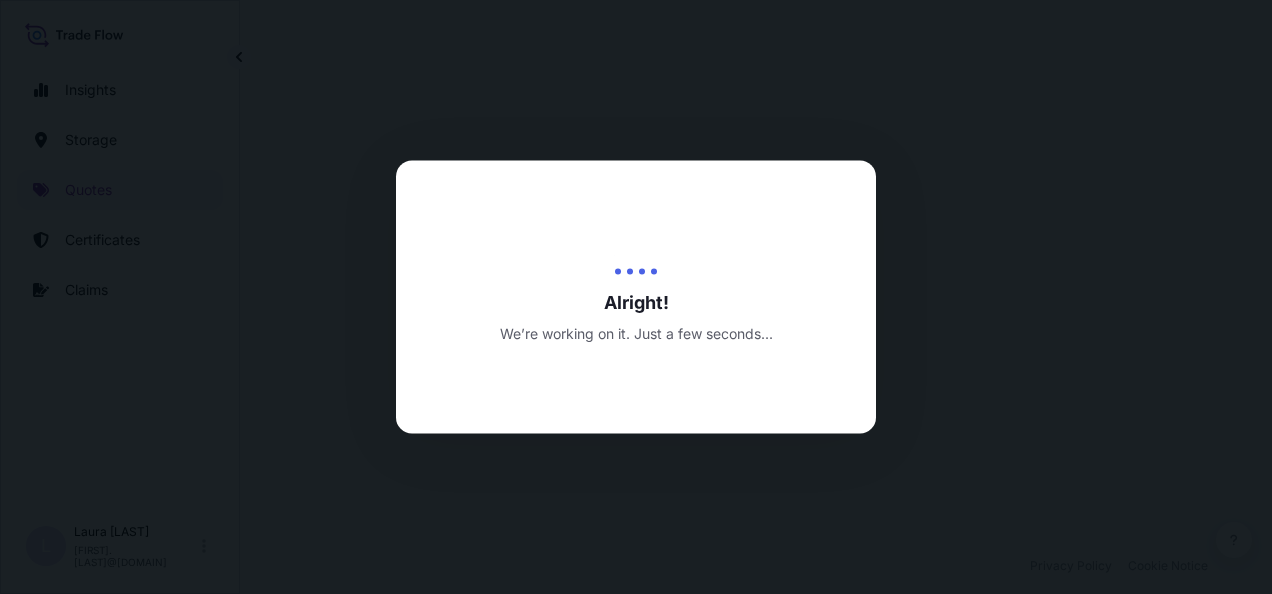 select on "Road / Inland" 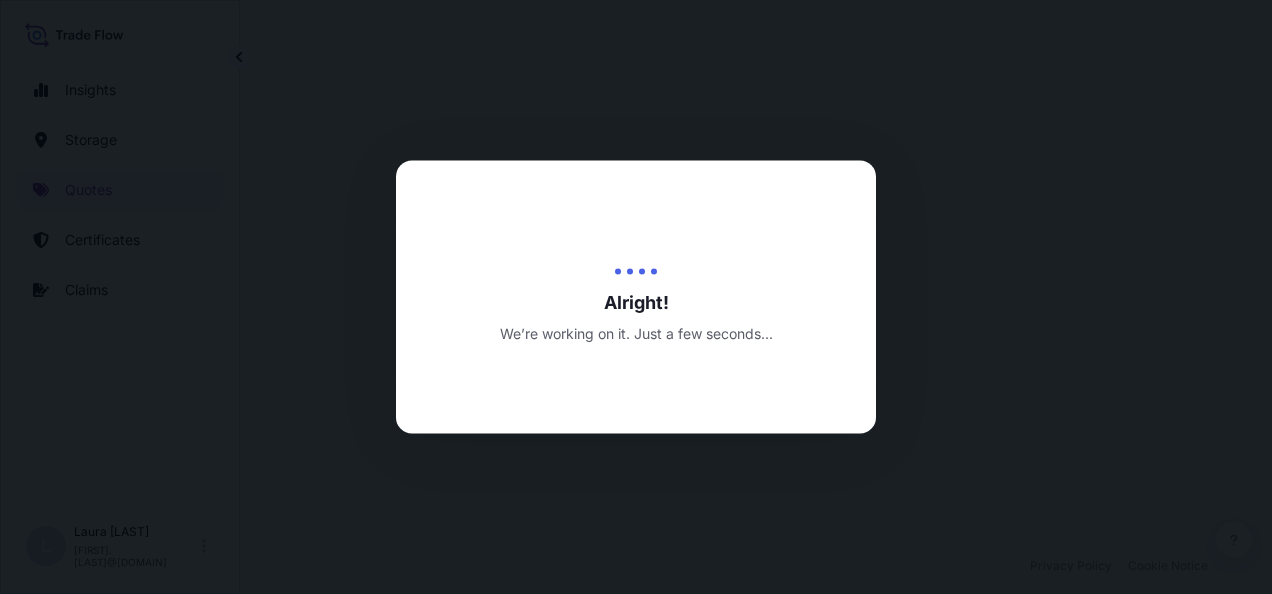 select on "Air" 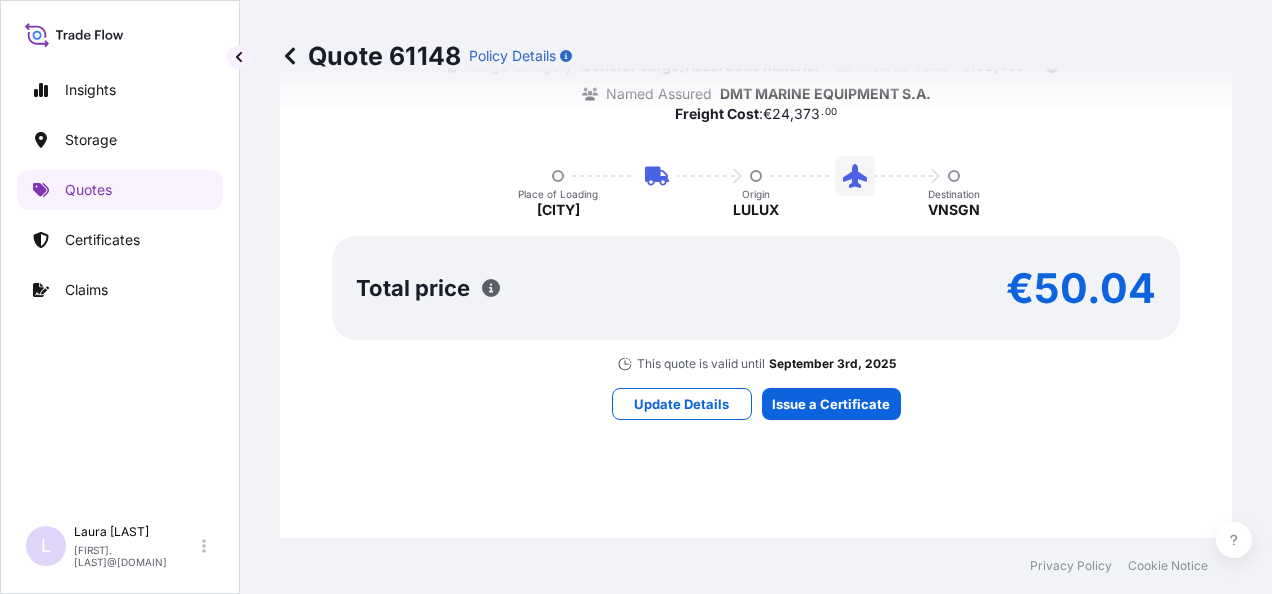 scroll, scrollTop: 2380, scrollLeft: 0, axis: vertical 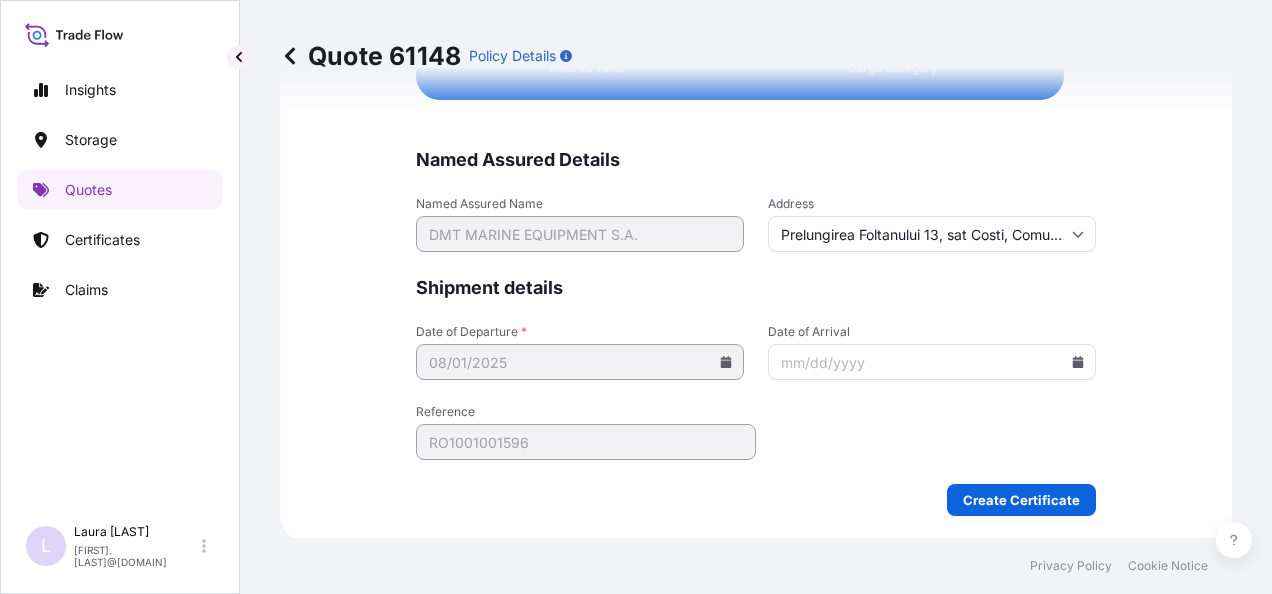 click on "Date of Arrival" at bounding box center [932, 362] 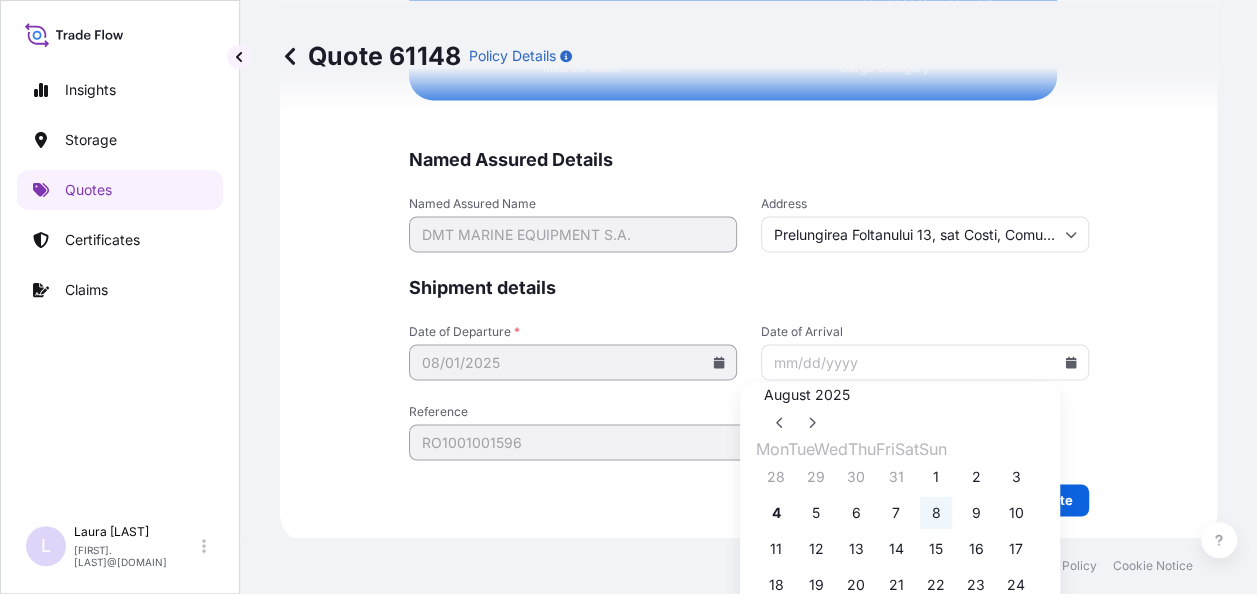 click on "8" at bounding box center (936, 513) 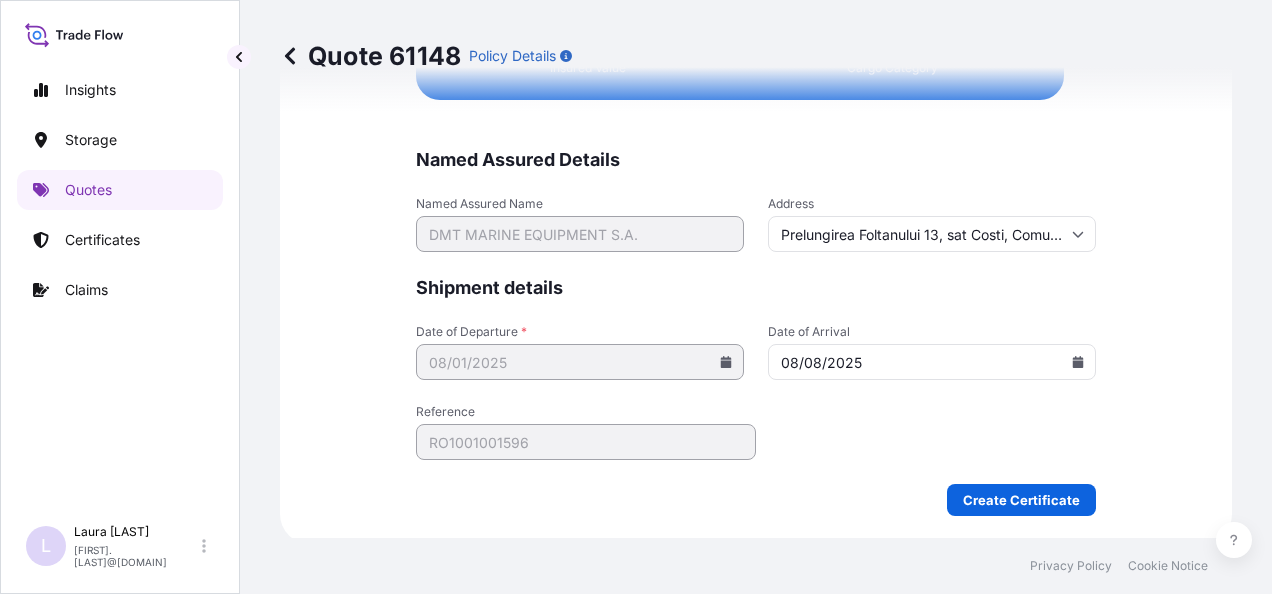 scroll, scrollTop: 5127, scrollLeft: 0, axis: vertical 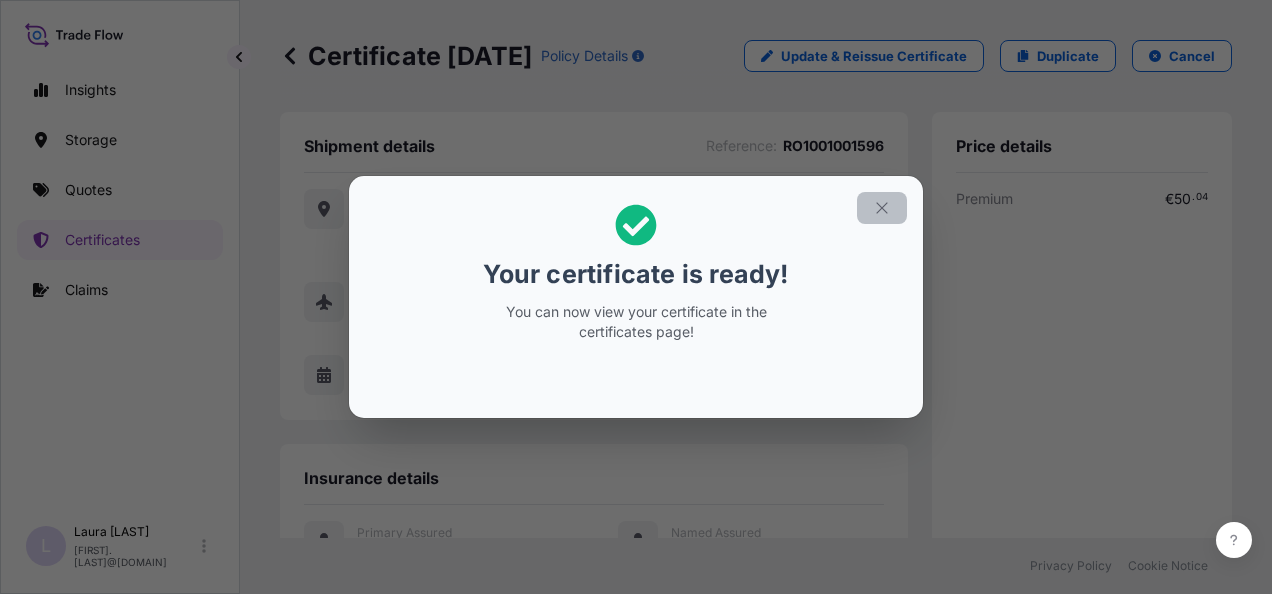 click 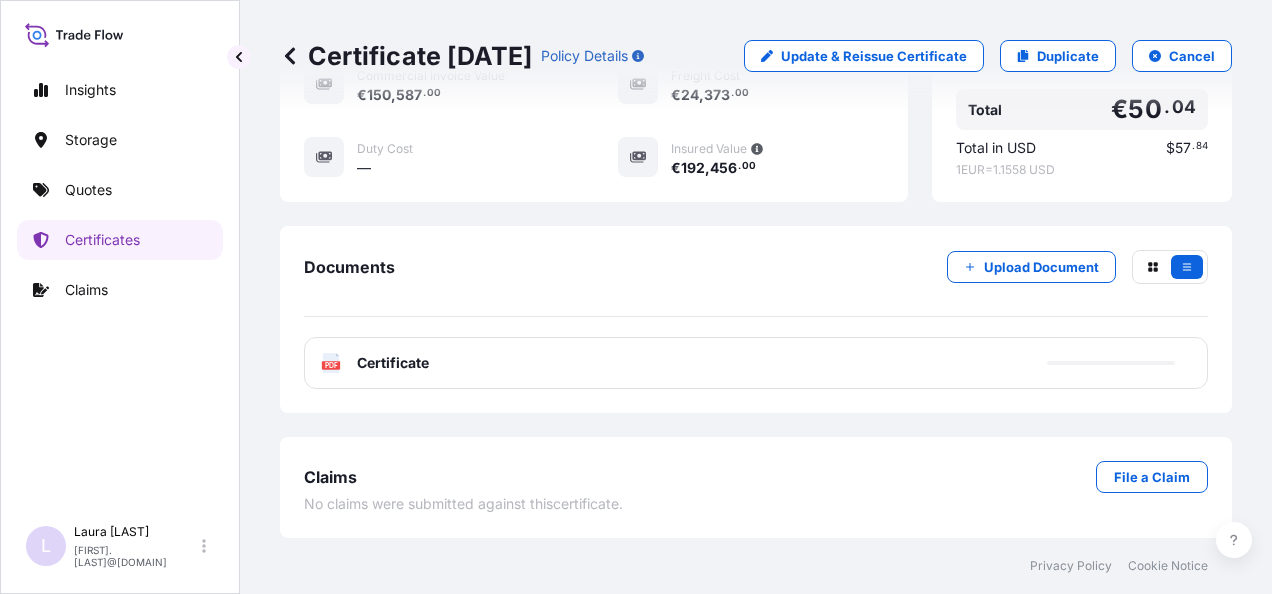 scroll, scrollTop: 638, scrollLeft: 0, axis: vertical 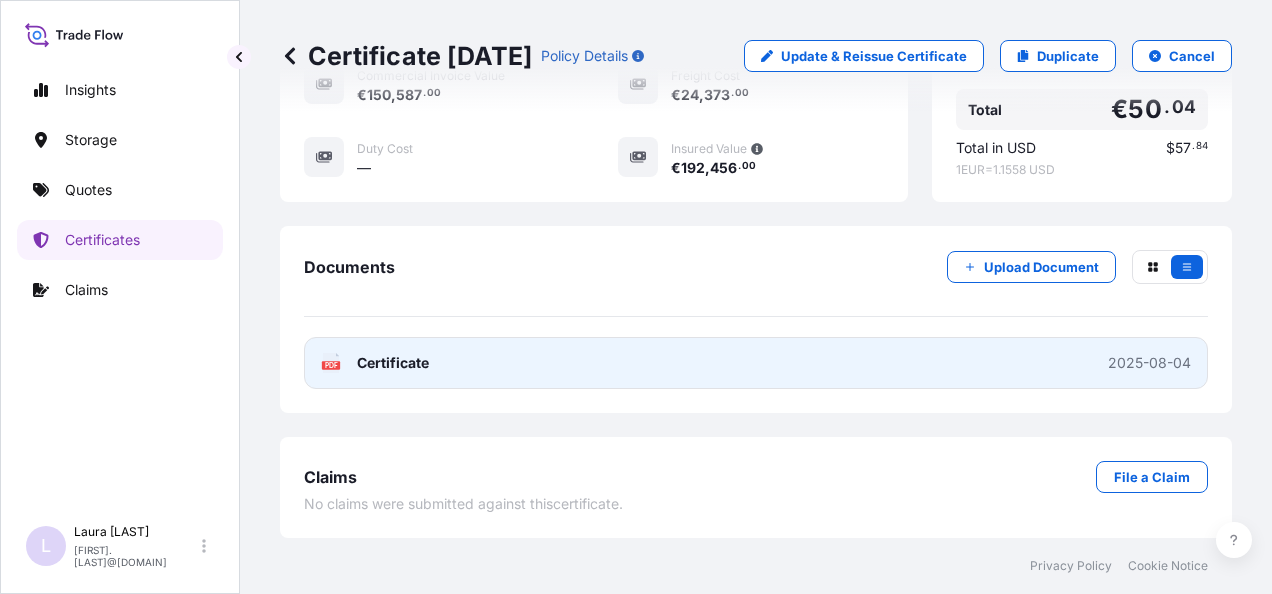 click on "2025-08-04" at bounding box center (1149, 363) 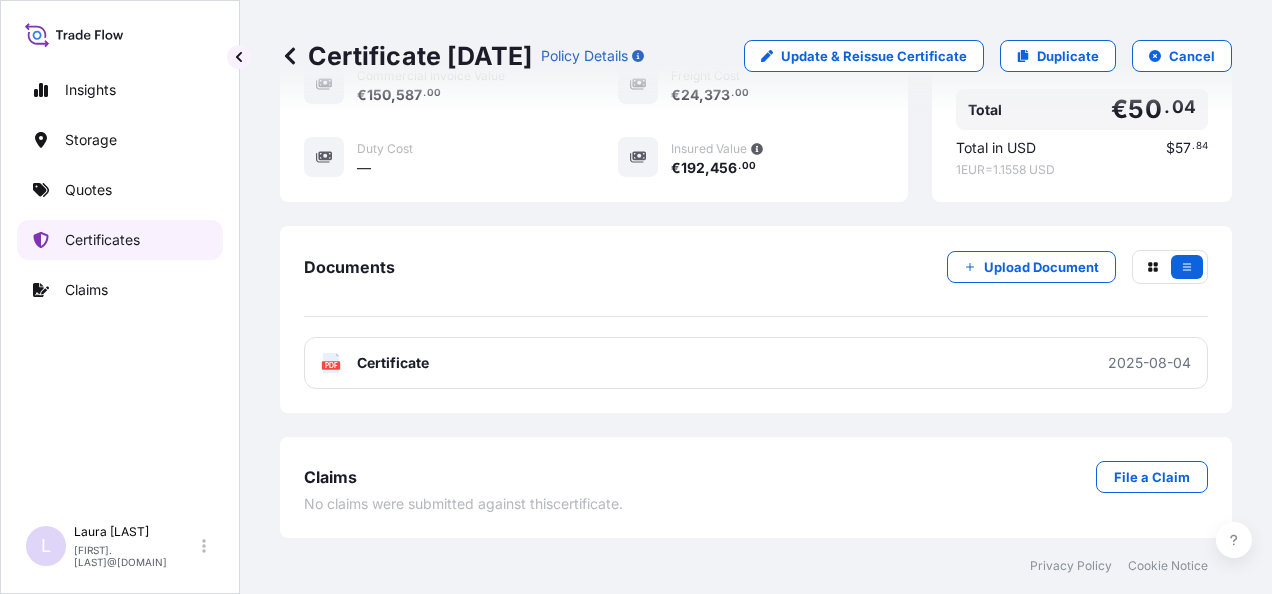 click on "Certificates" at bounding box center (102, 240) 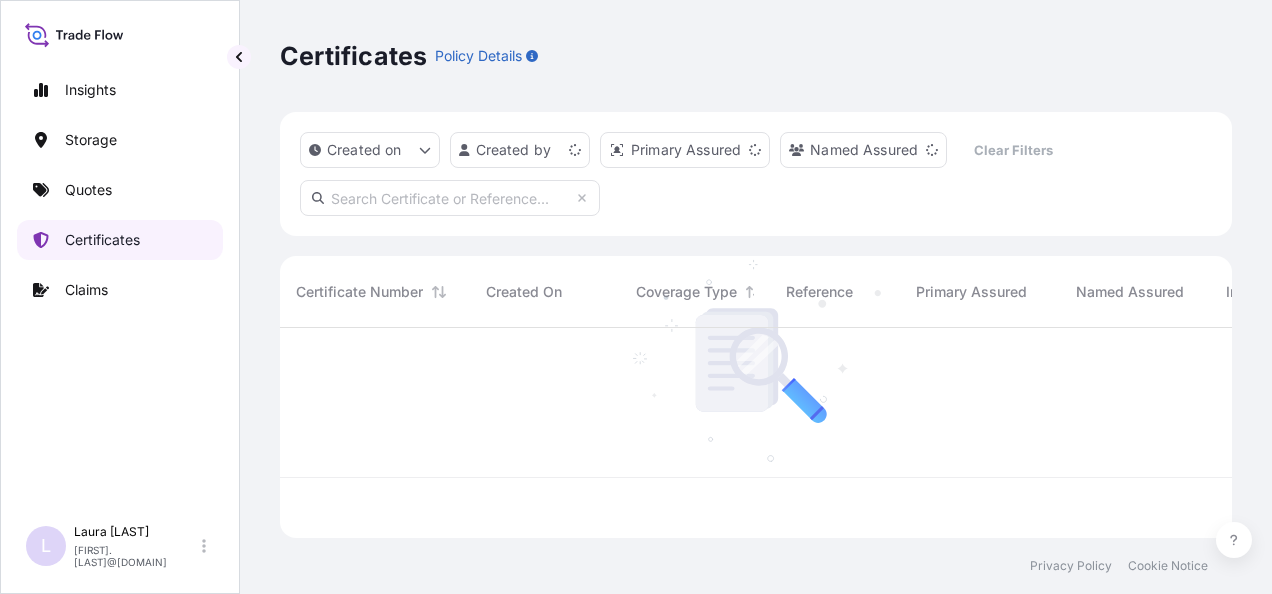 scroll, scrollTop: 0, scrollLeft: 0, axis: both 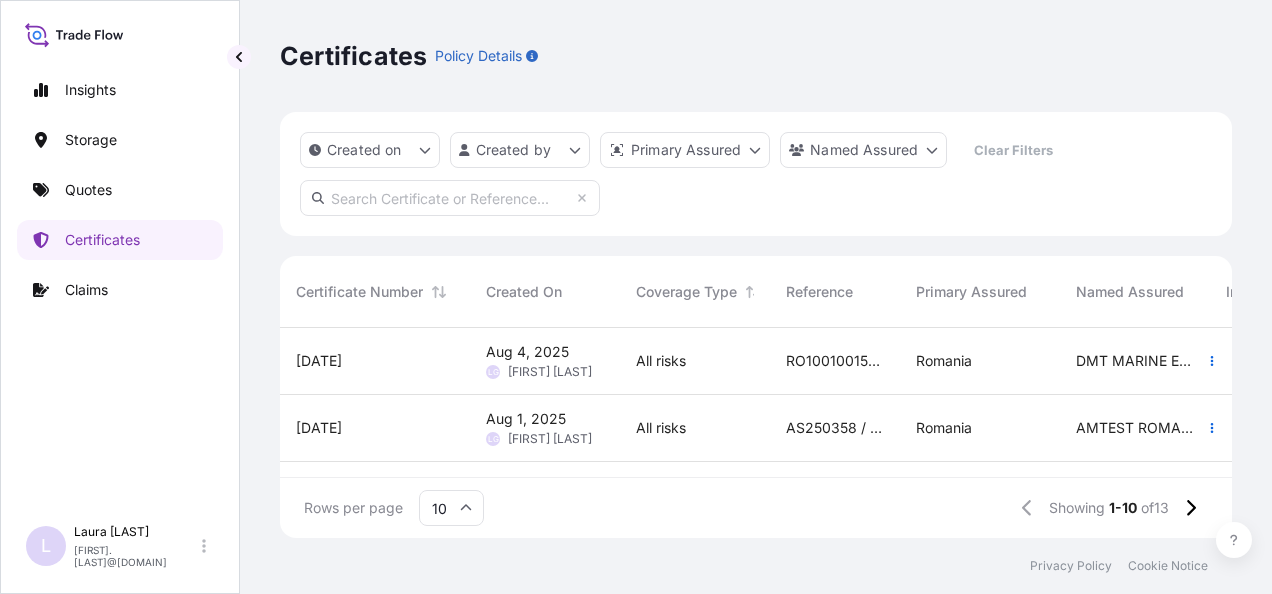 click on "All risks" at bounding box center (661, 361) 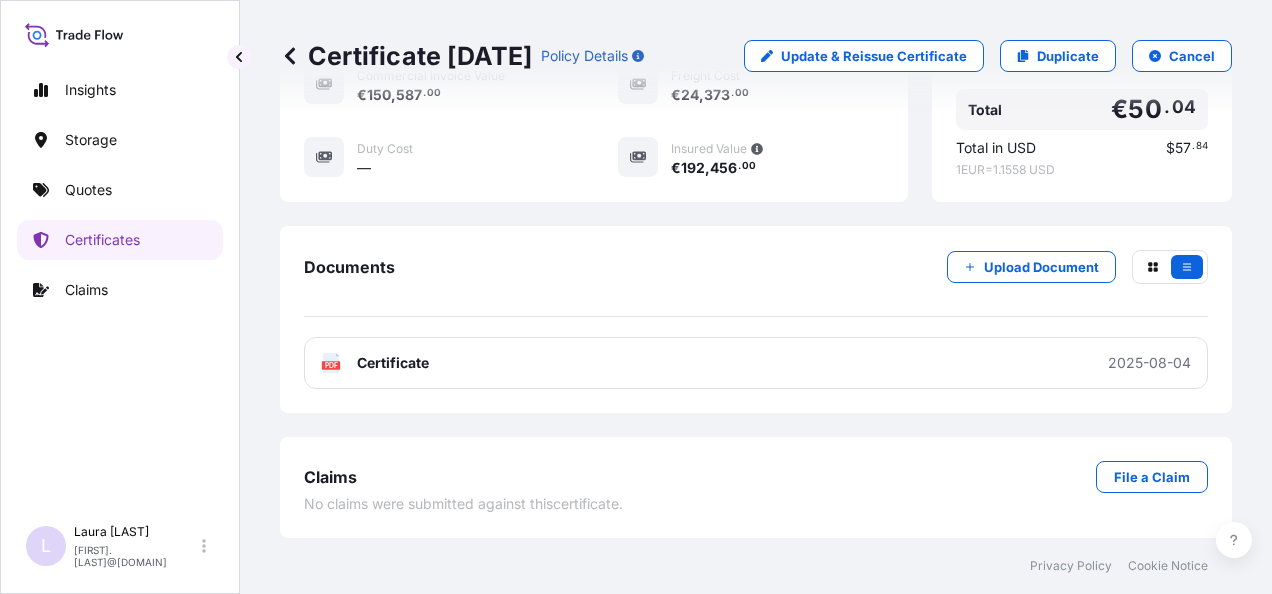 scroll, scrollTop: 638, scrollLeft: 0, axis: vertical 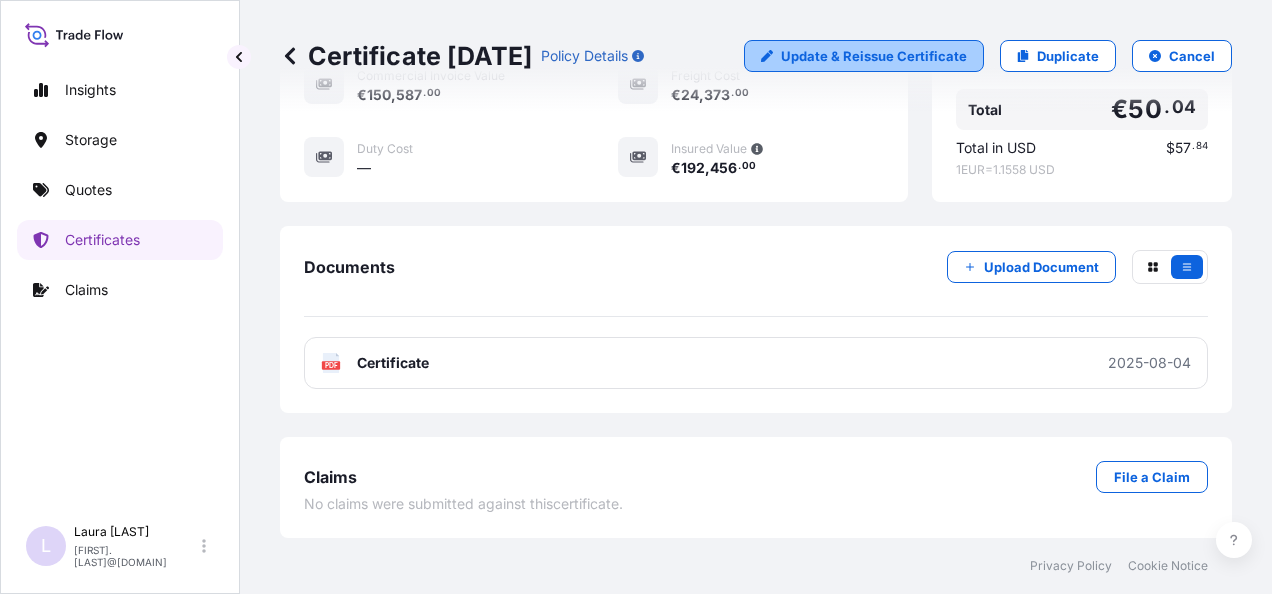 click on "Update & Reissue Certificate" at bounding box center [874, 56] 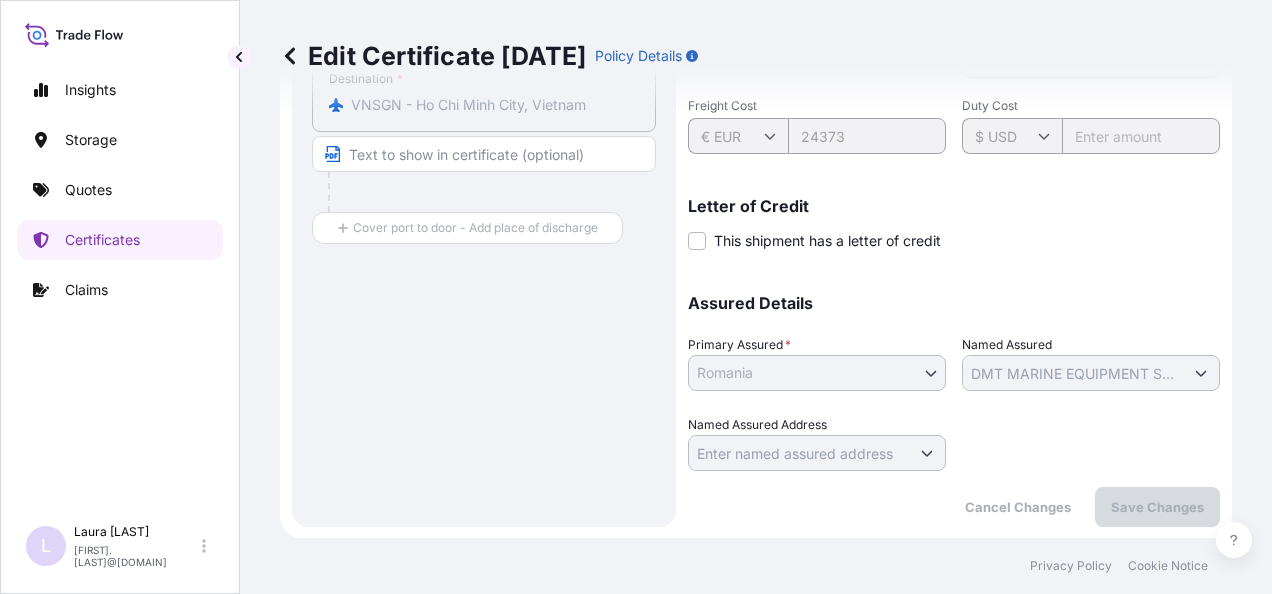 scroll, scrollTop: 674, scrollLeft: 0, axis: vertical 